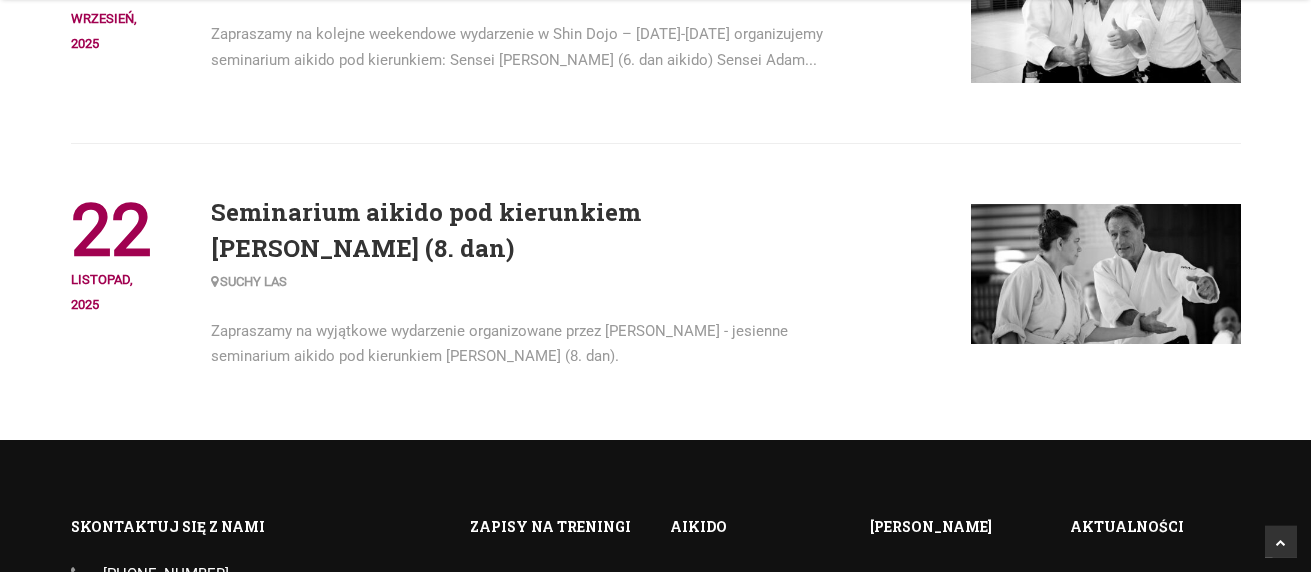 scroll, scrollTop: 3774, scrollLeft: 0, axis: vertical 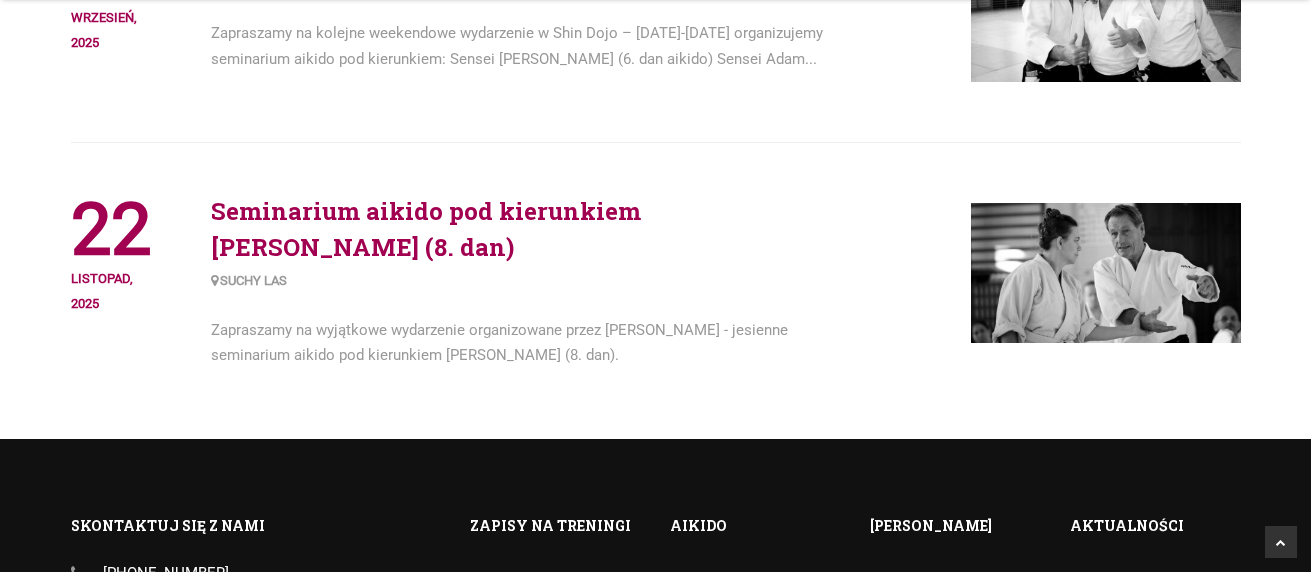 click on "Seminarium aikido pod kierunkiem [PERSON_NAME] (8. dan)" at bounding box center (426, 229) 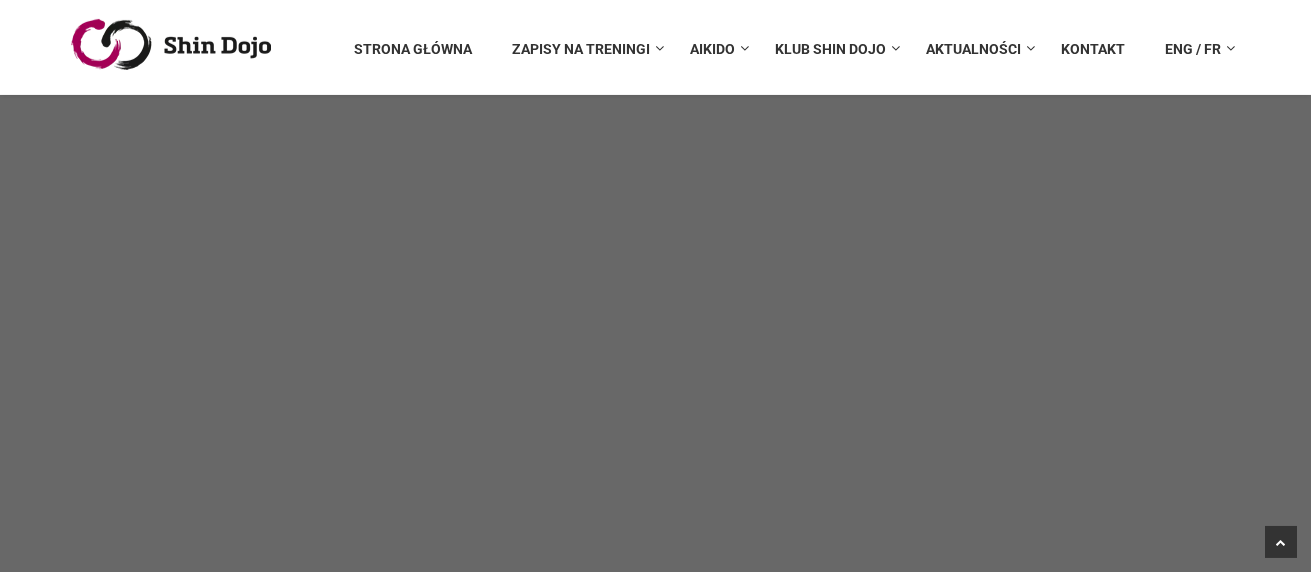 scroll, scrollTop: 4442, scrollLeft: 0, axis: vertical 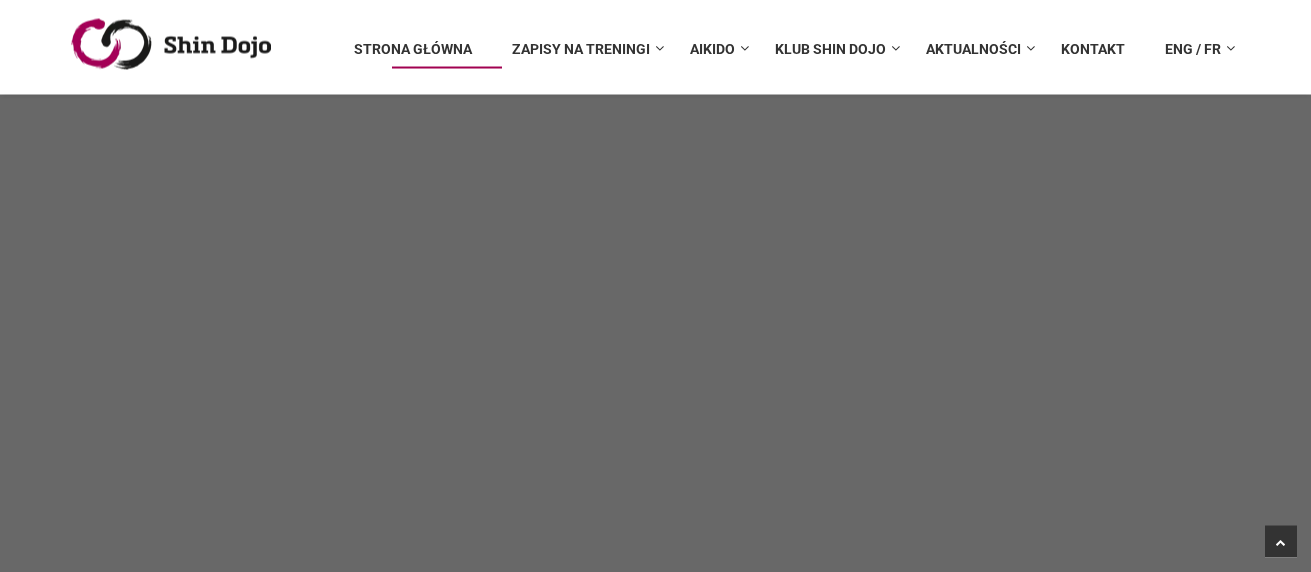 click on "Strona główna" at bounding box center (413, 58) 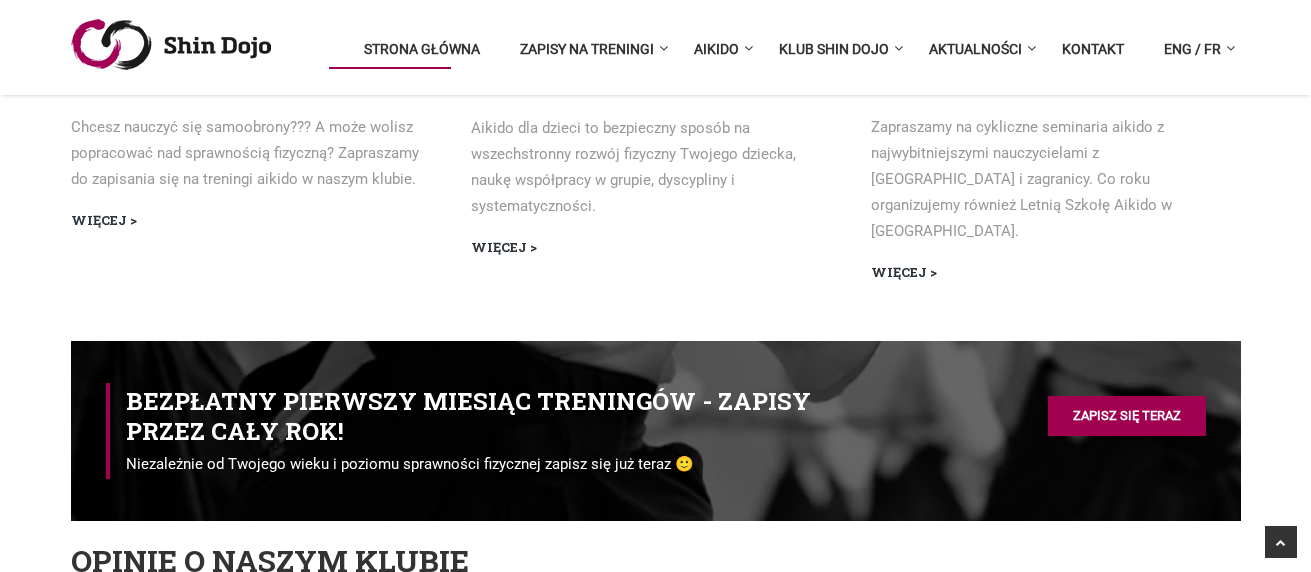 scroll, scrollTop: 1326, scrollLeft: 0, axis: vertical 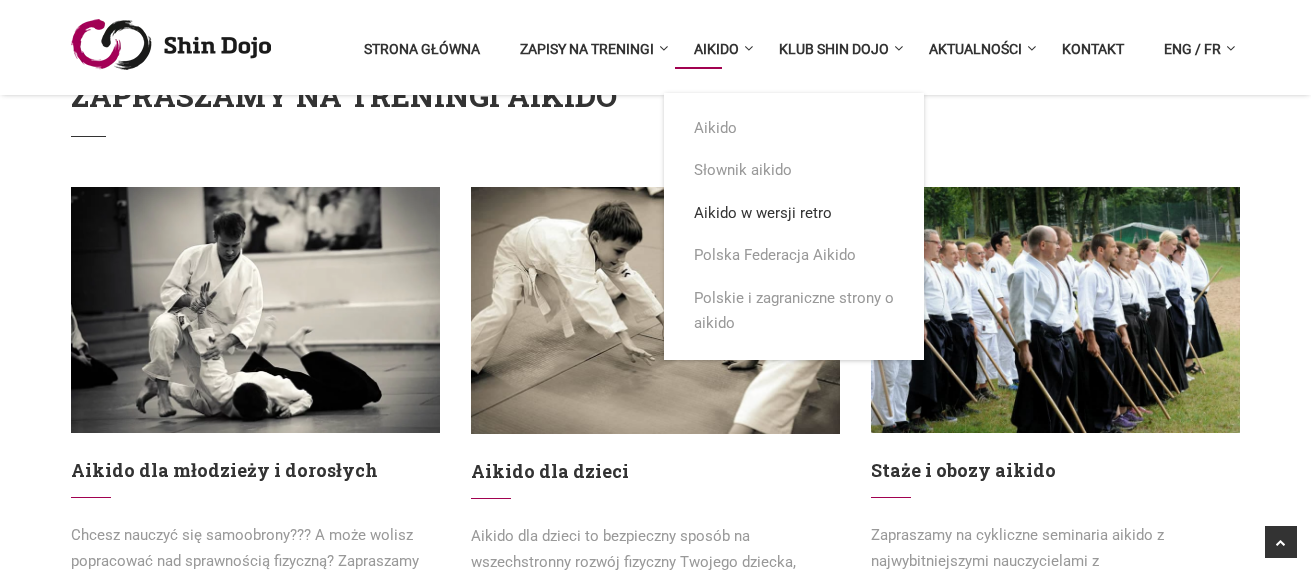 click on "Aikido w wersji retro" at bounding box center (794, 214) 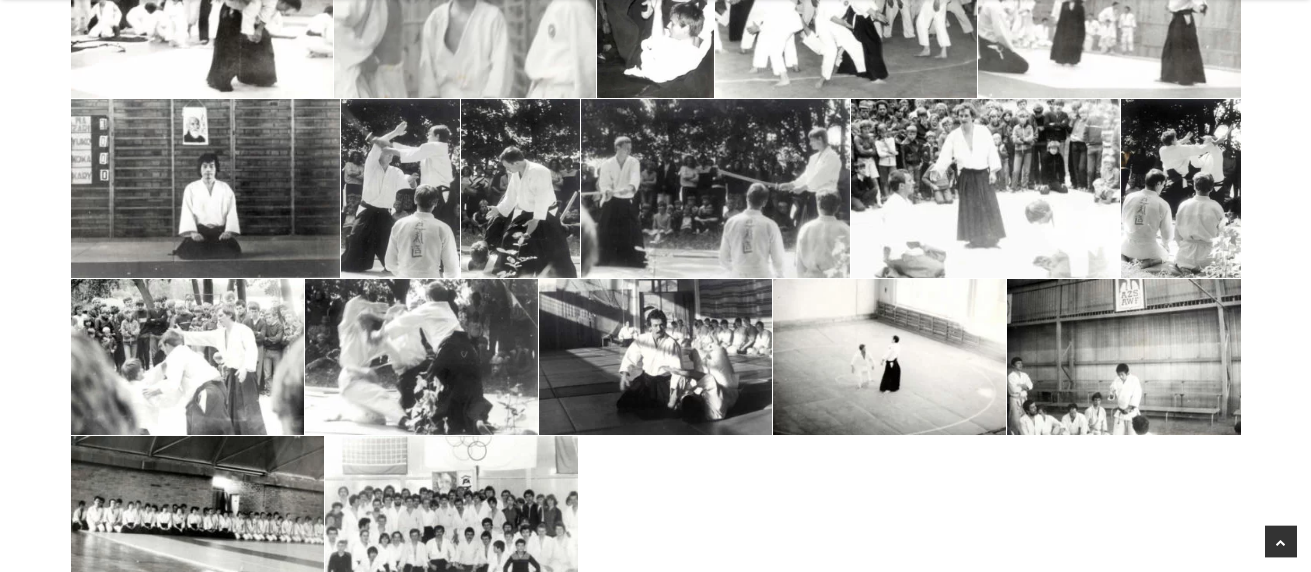 scroll, scrollTop: 1326, scrollLeft: 0, axis: vertical 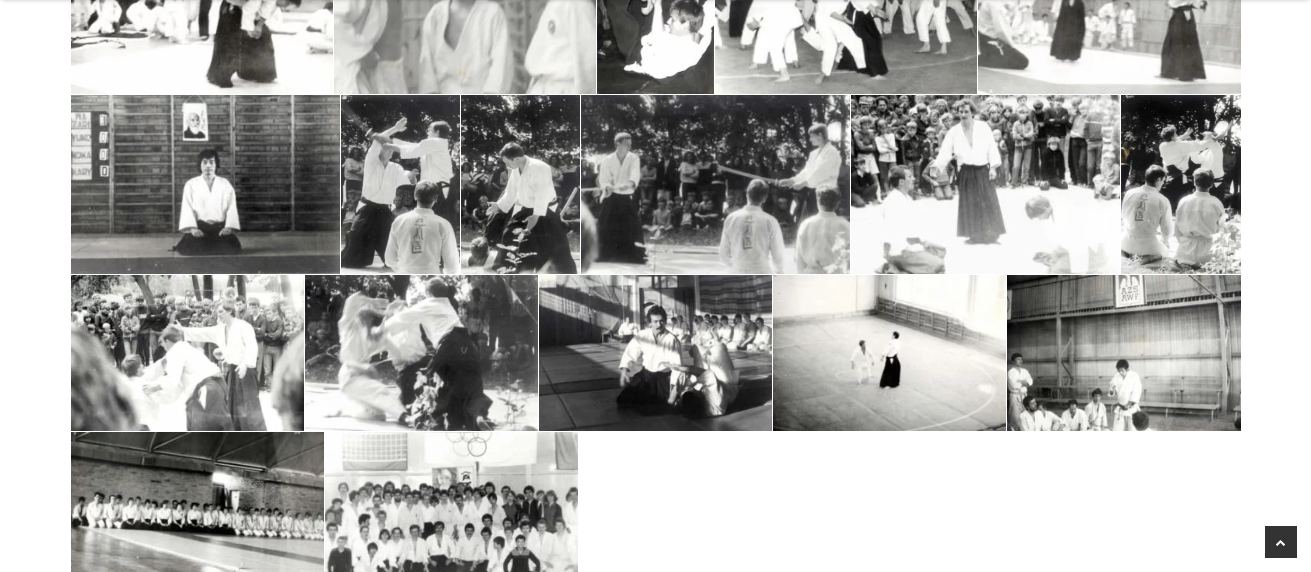 click at bounding box center (205, 185) 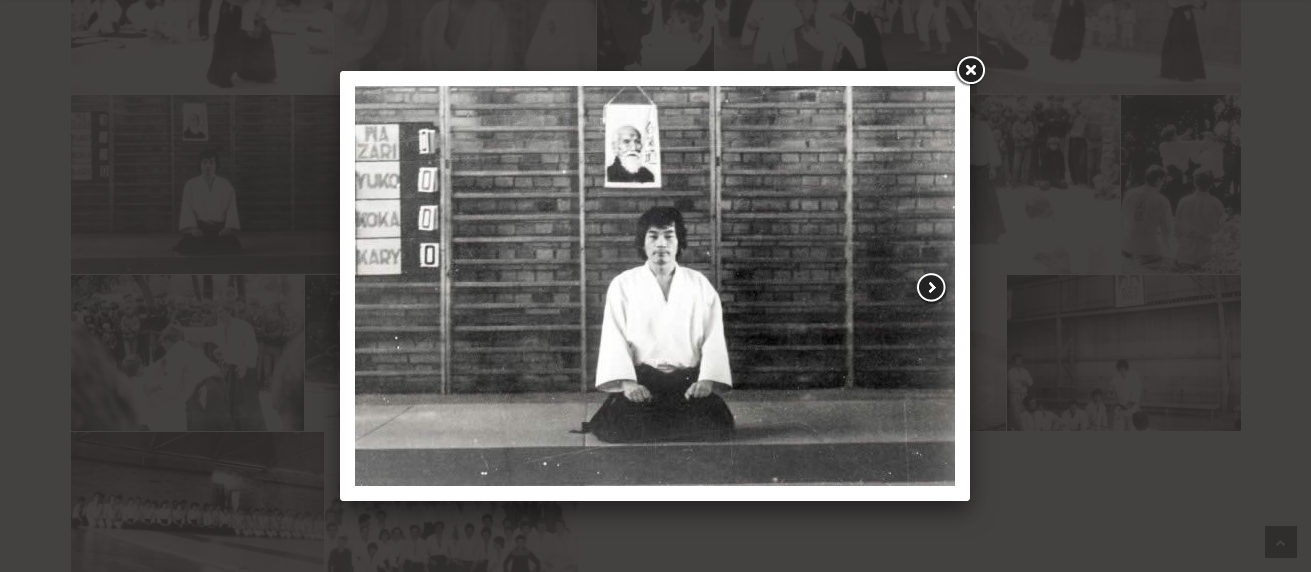 click at bounding box center (932, 288) 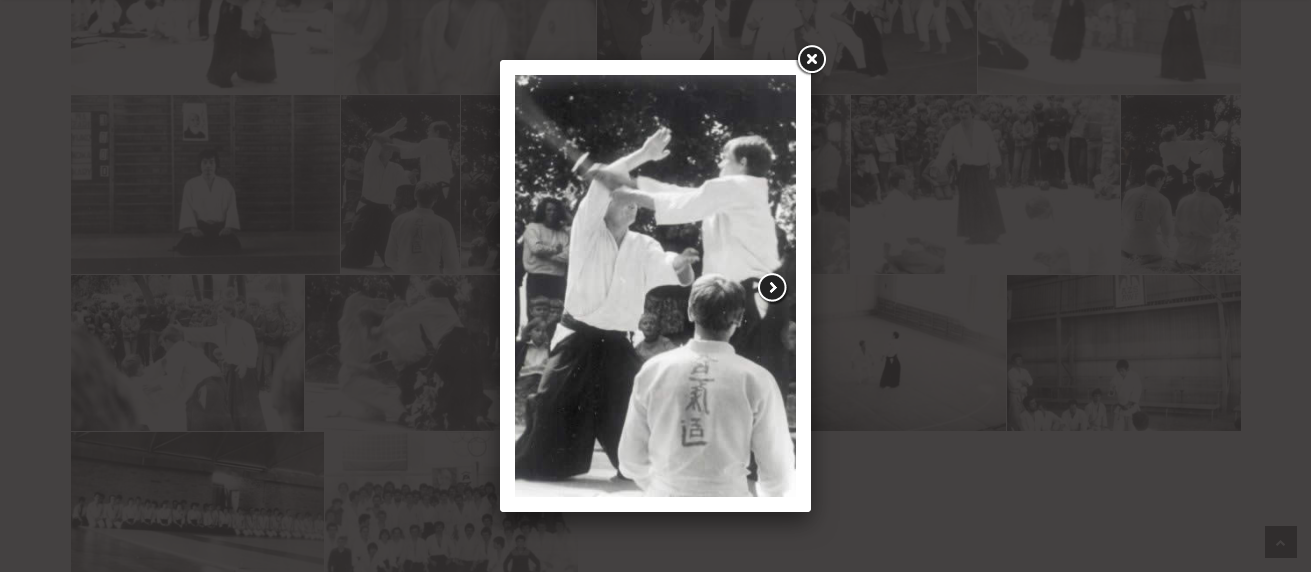 click at bounding box center (773, 288) 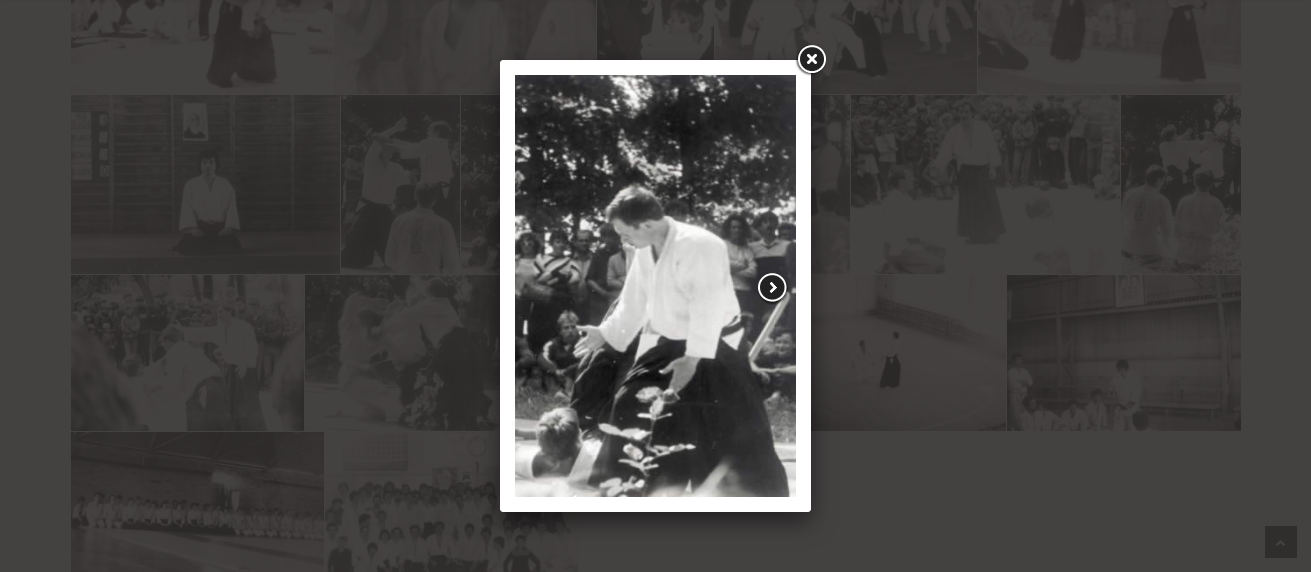 click at bounding box center (773, 288) 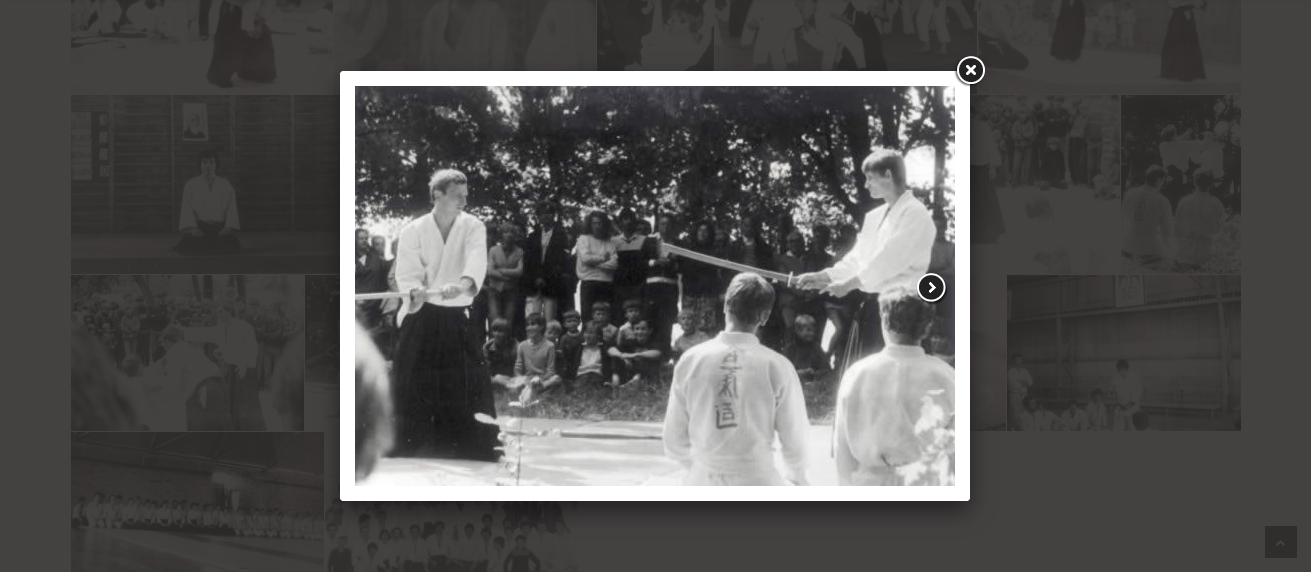 click at bounding box center (932, 288) 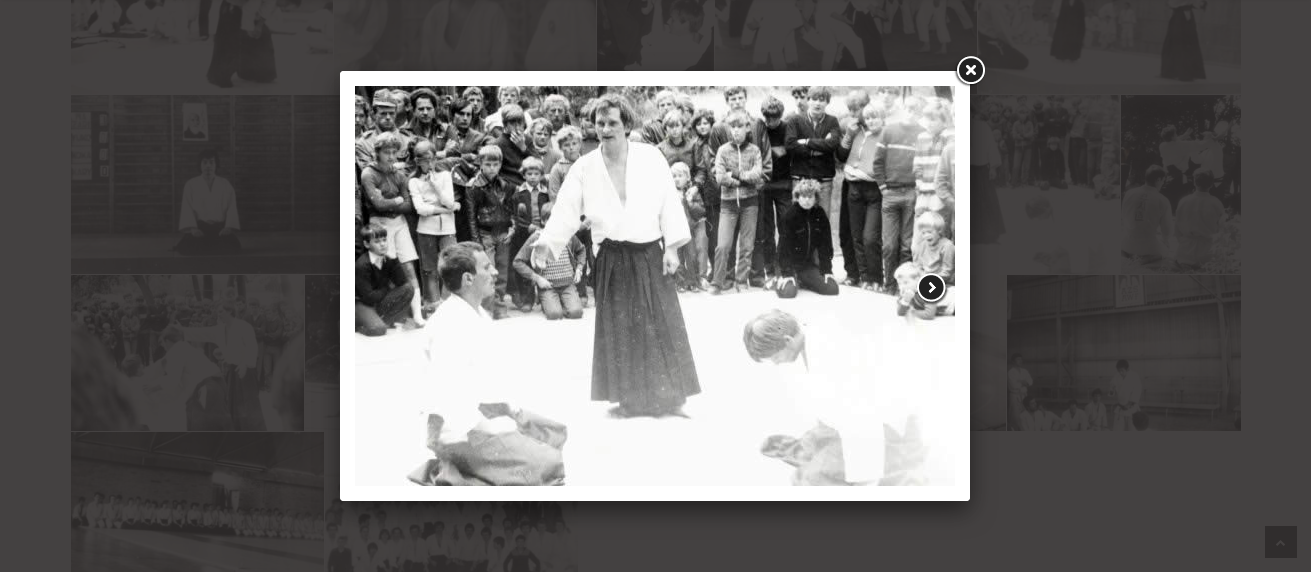 click at bounding box center [932, 288] 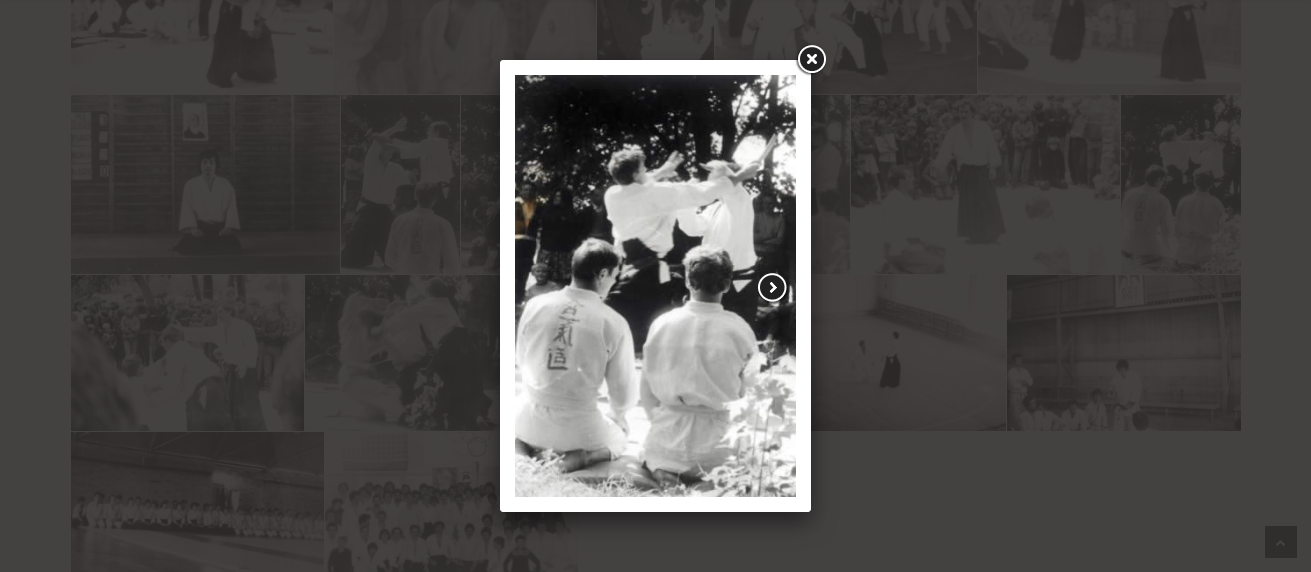 click at bounding box center [773, 288] 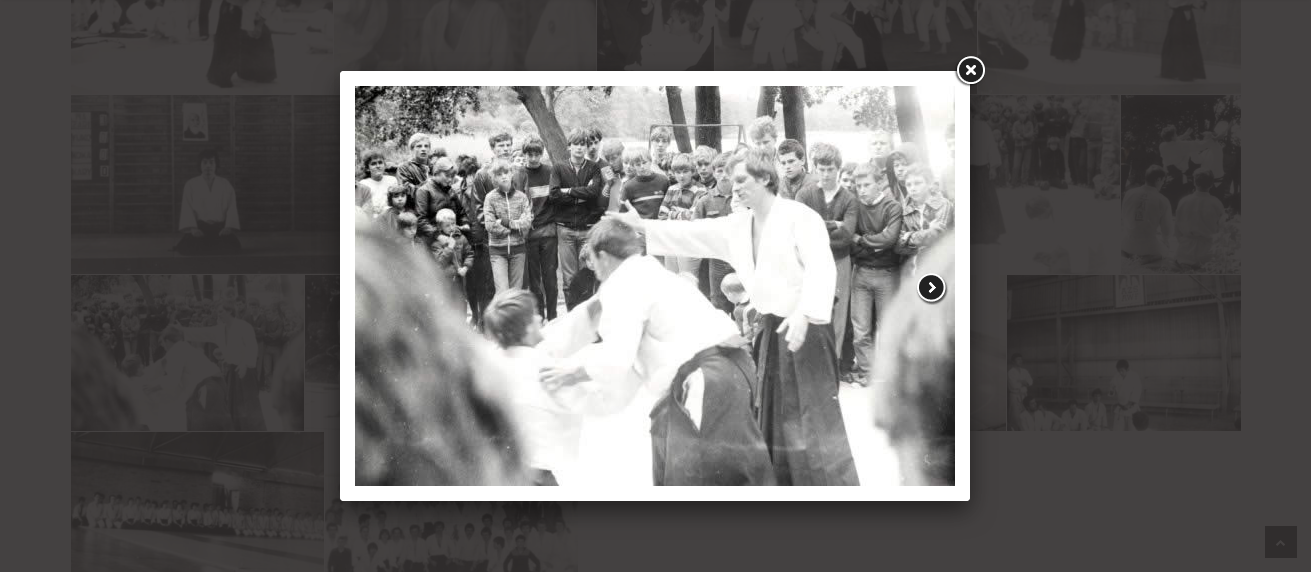 click at bounding box center (932, 288) 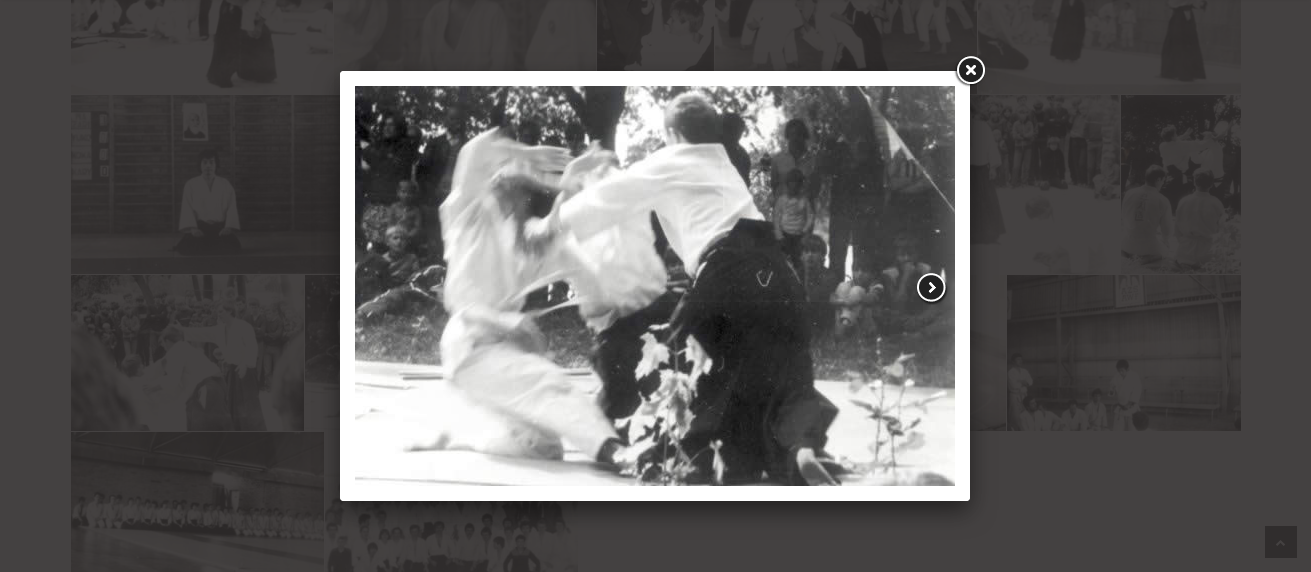 click at bounding box center [932, 288] 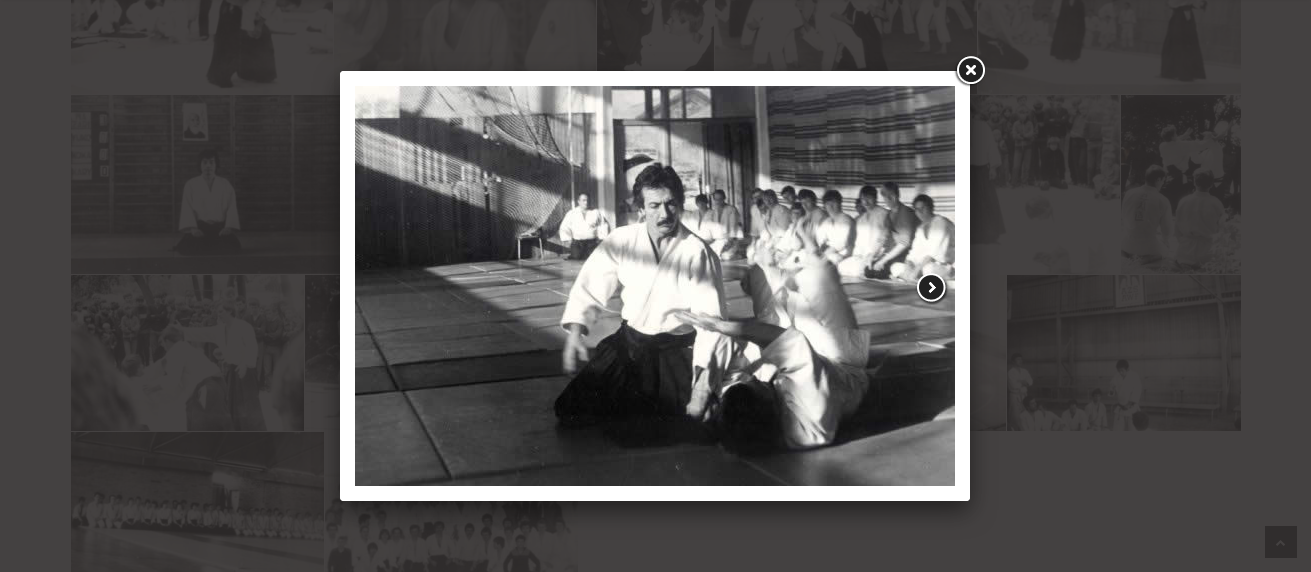 click at bounding box center (932, 288) 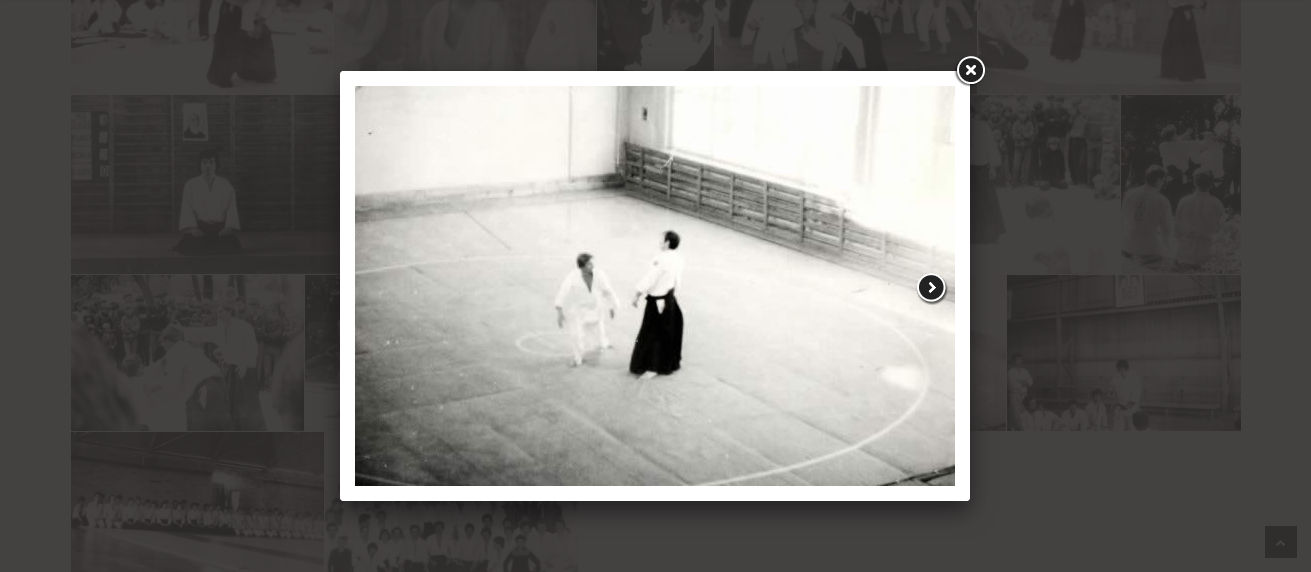 click at bounding box center [932, 288] 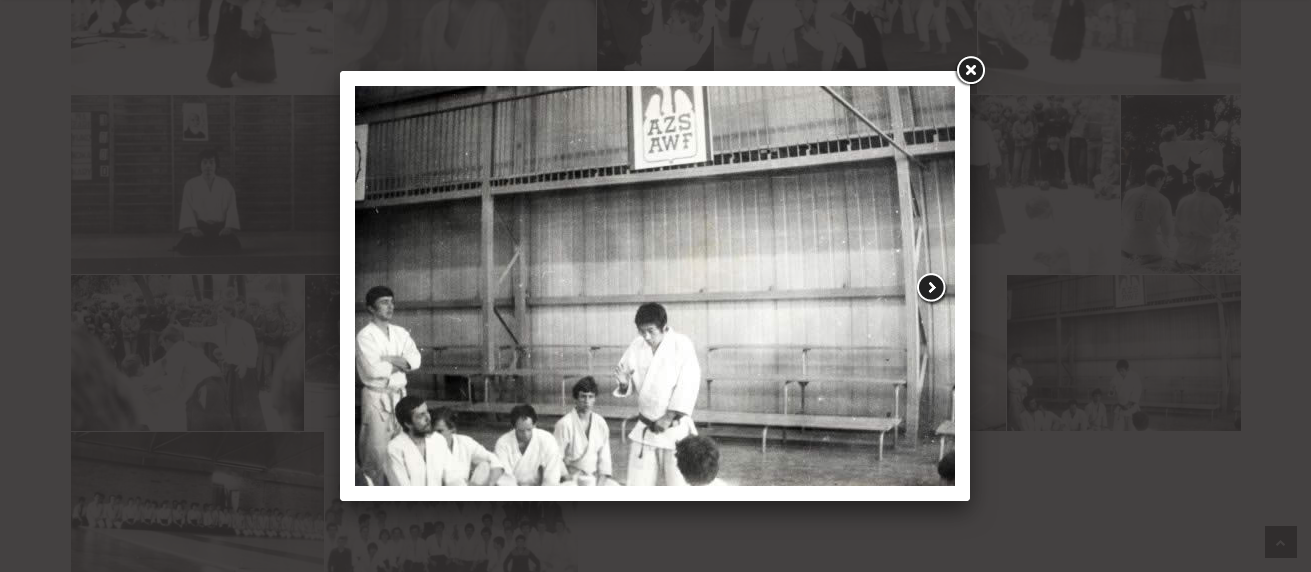 click at bounding box center [932, 288] 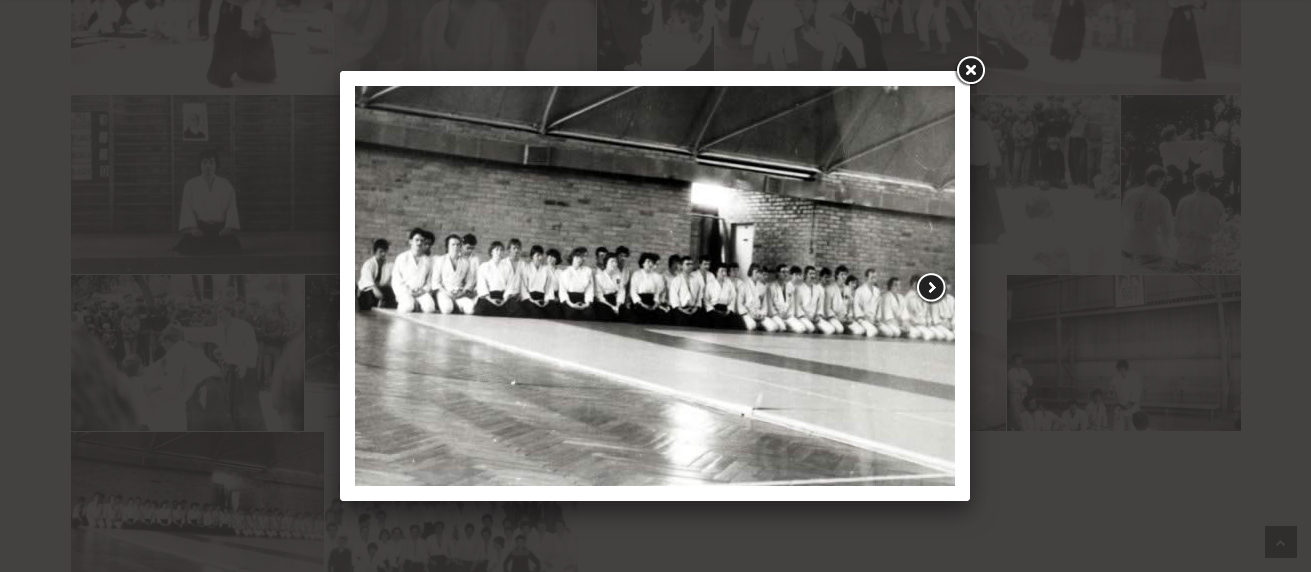 click at bounding box center (932, 288) 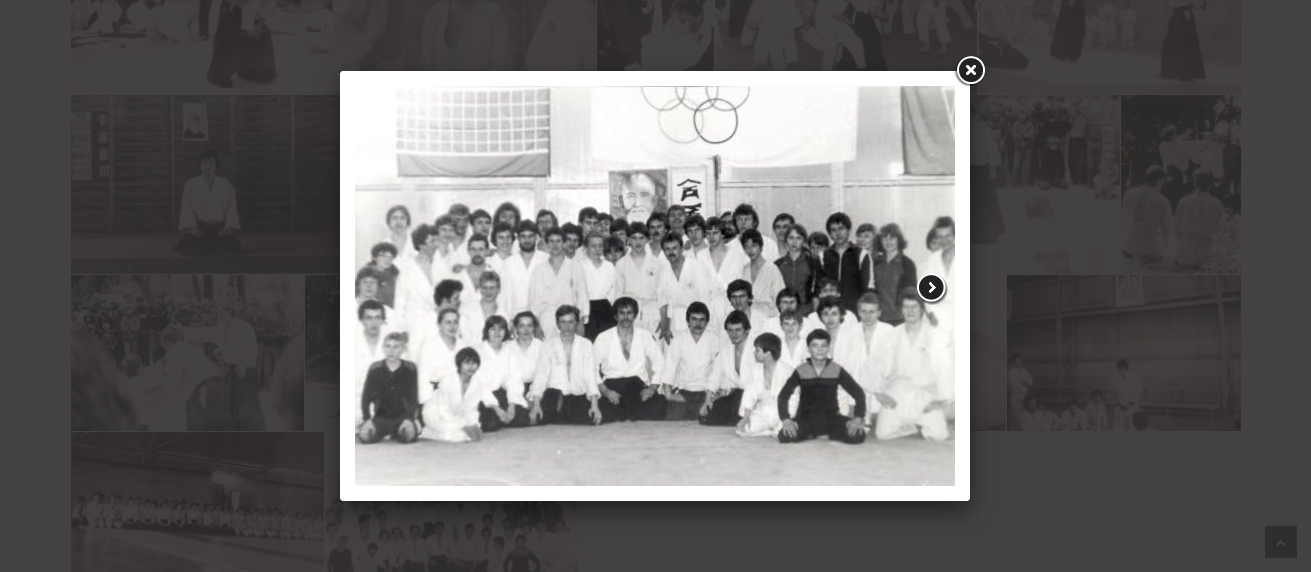 click at bounding box center (932, 288) 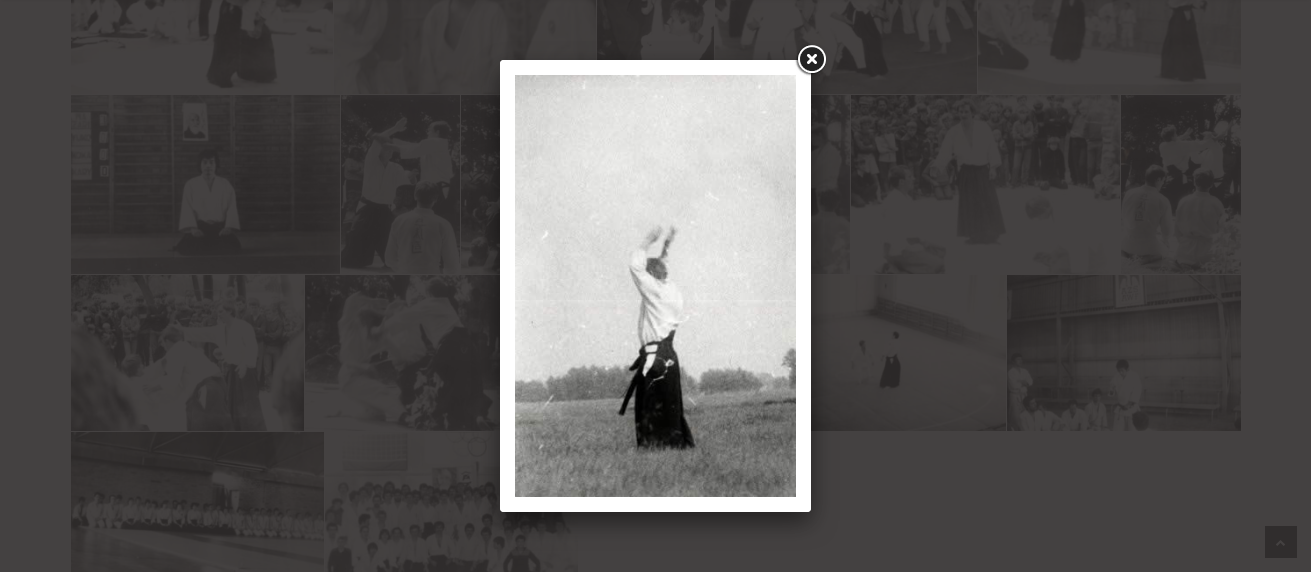 click at bounding box center (-9279, 288) 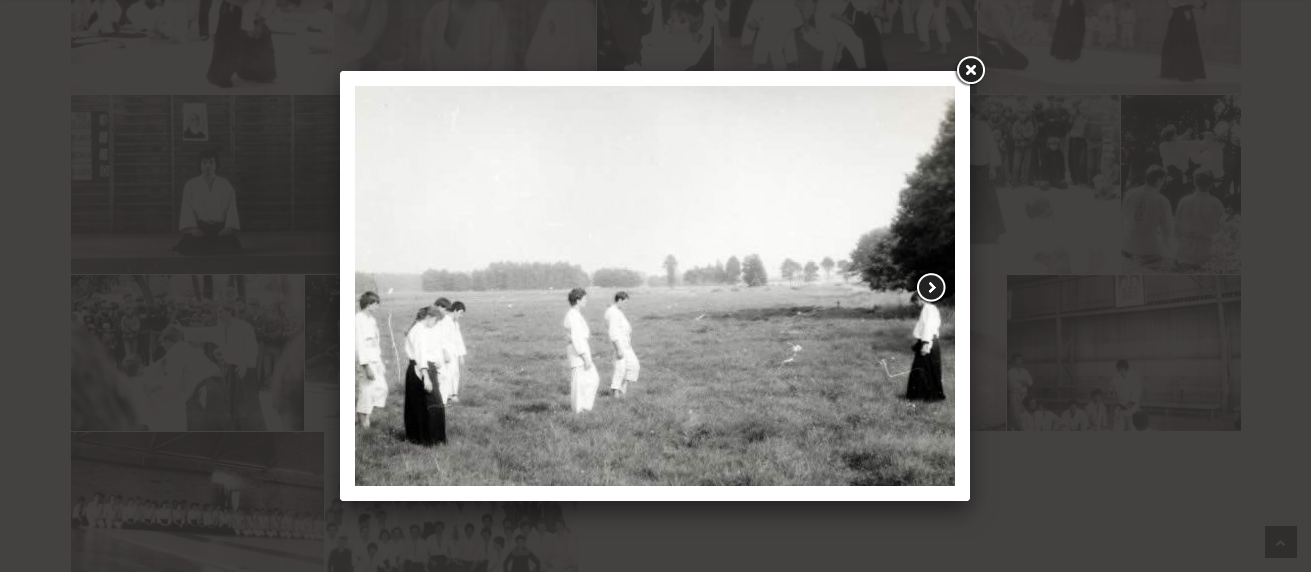 click at bounding box center (932, 288) 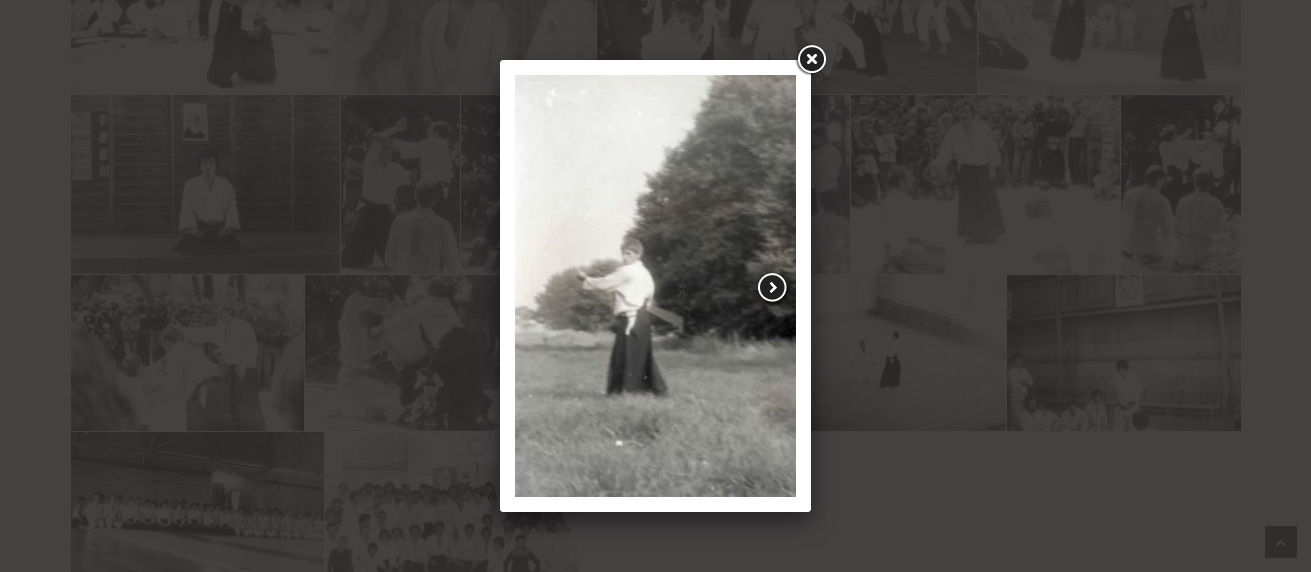click at bounding box center (773, 288) 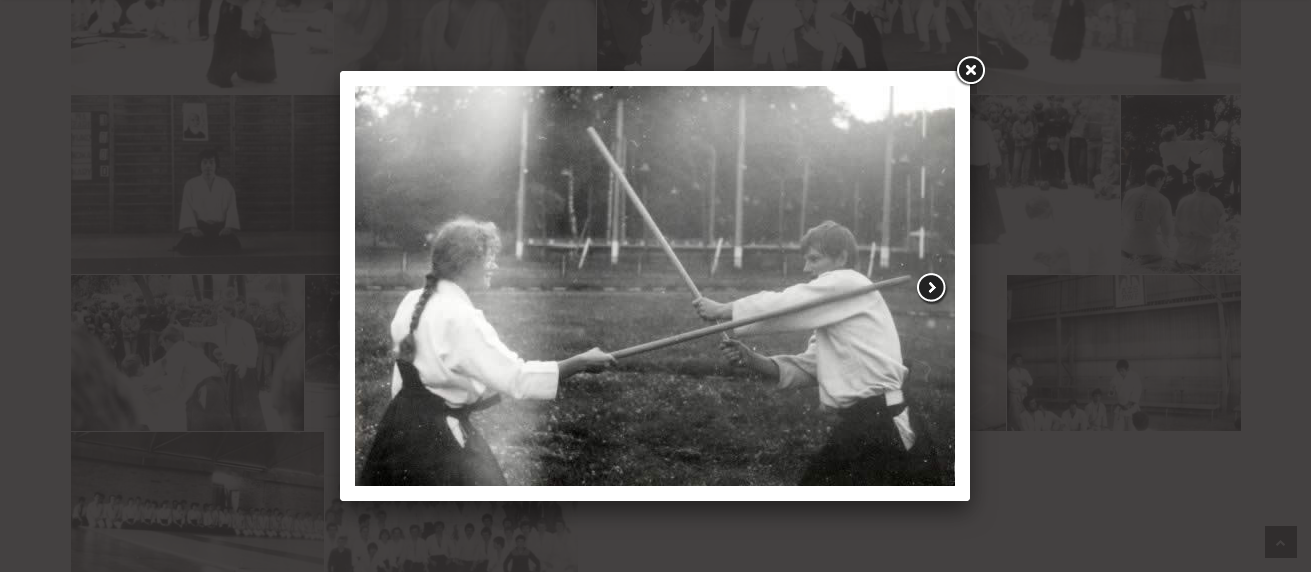 click at bounding box center (932, 288) 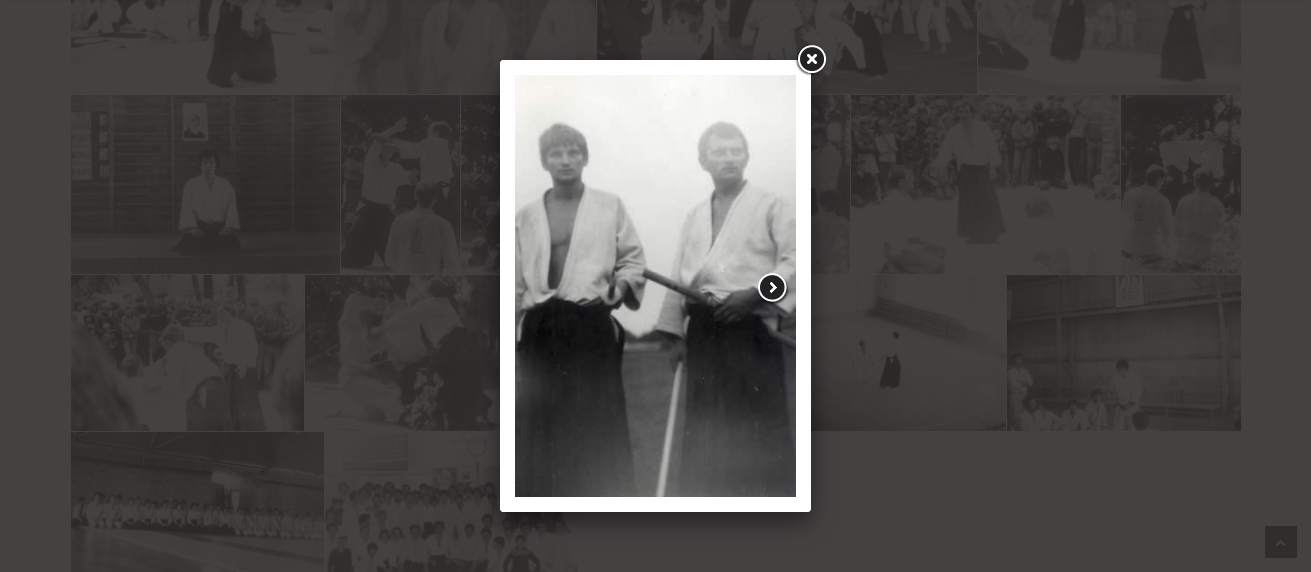 click at bounding box center [773, 288] 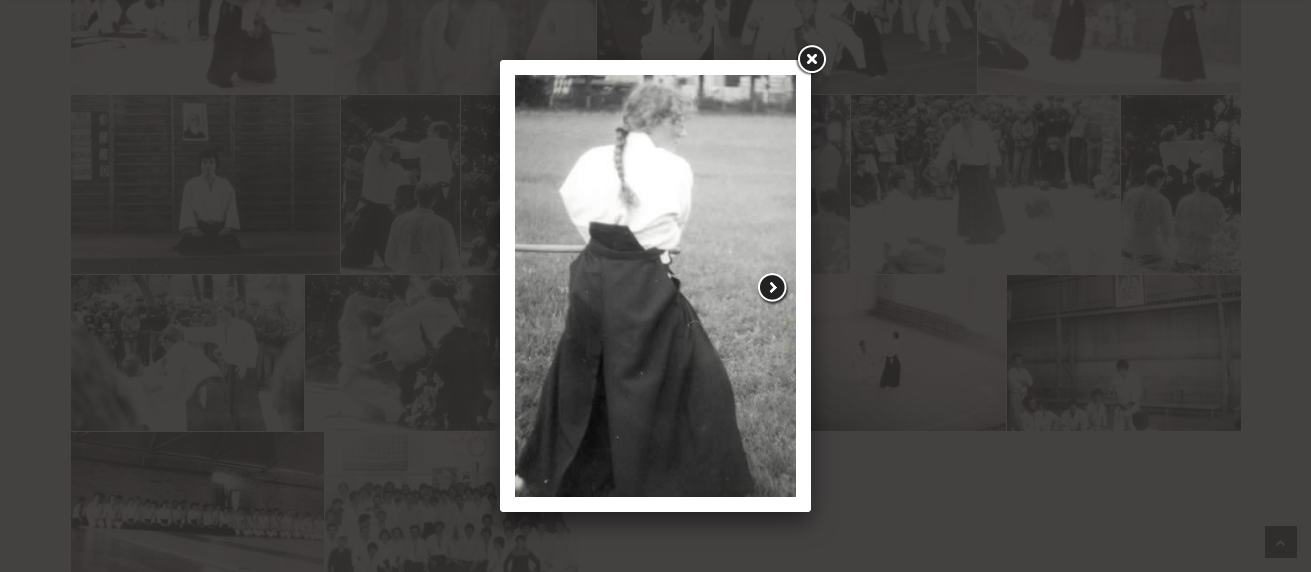 click at bounding box center (773, 288) 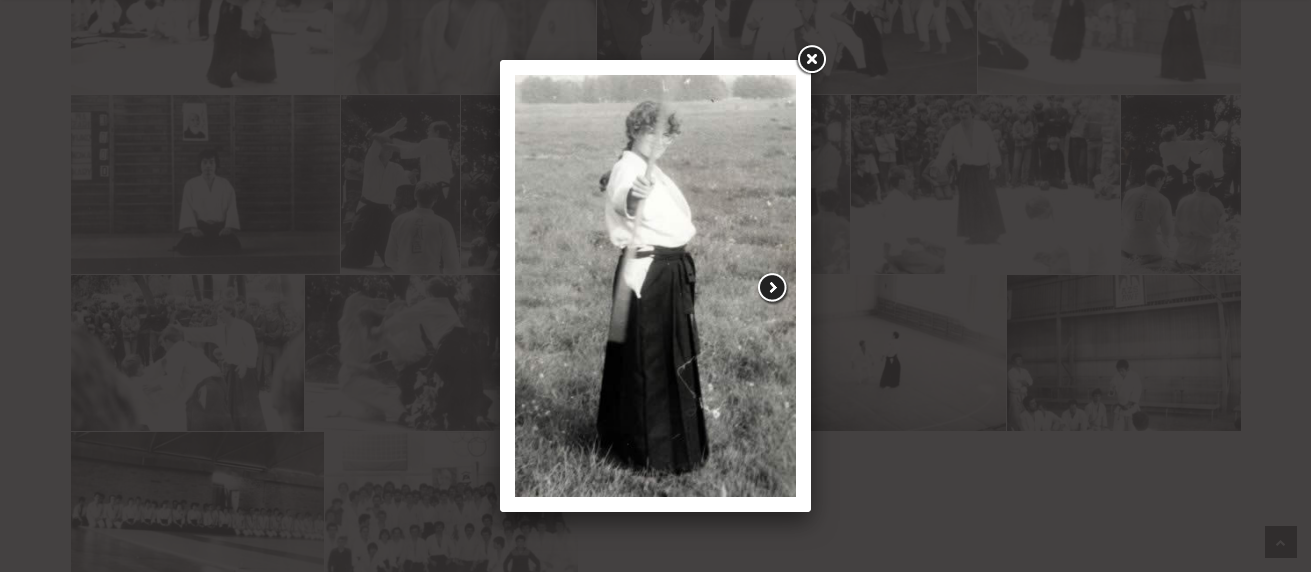 click at bounding box center (773, 288) 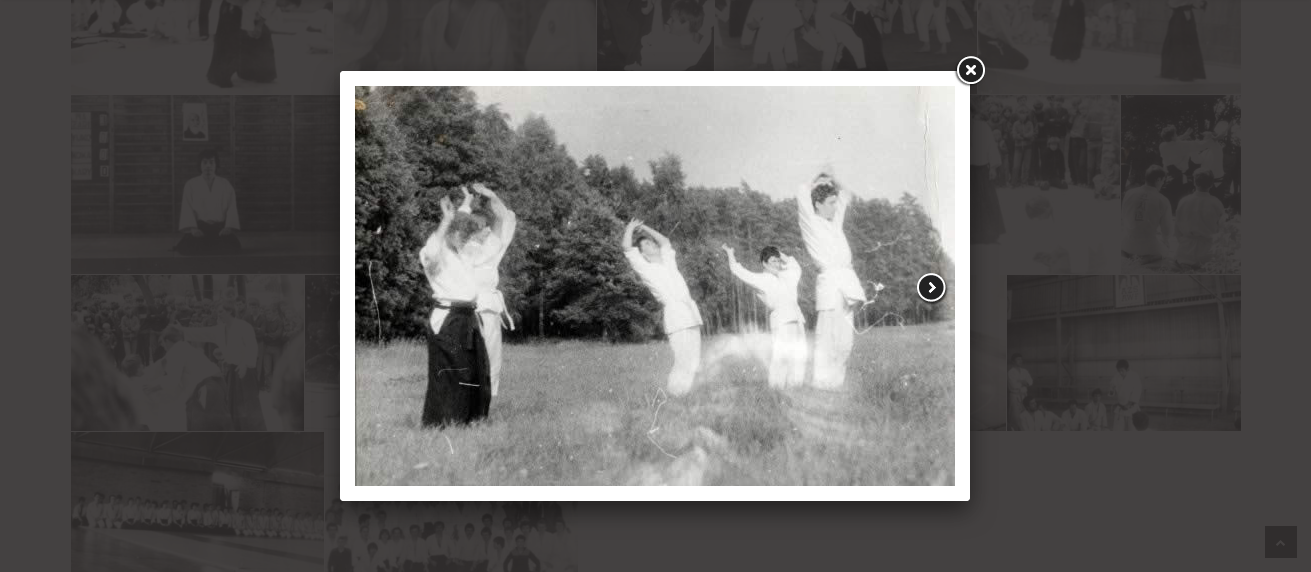 click at bounding box center (932, 288) 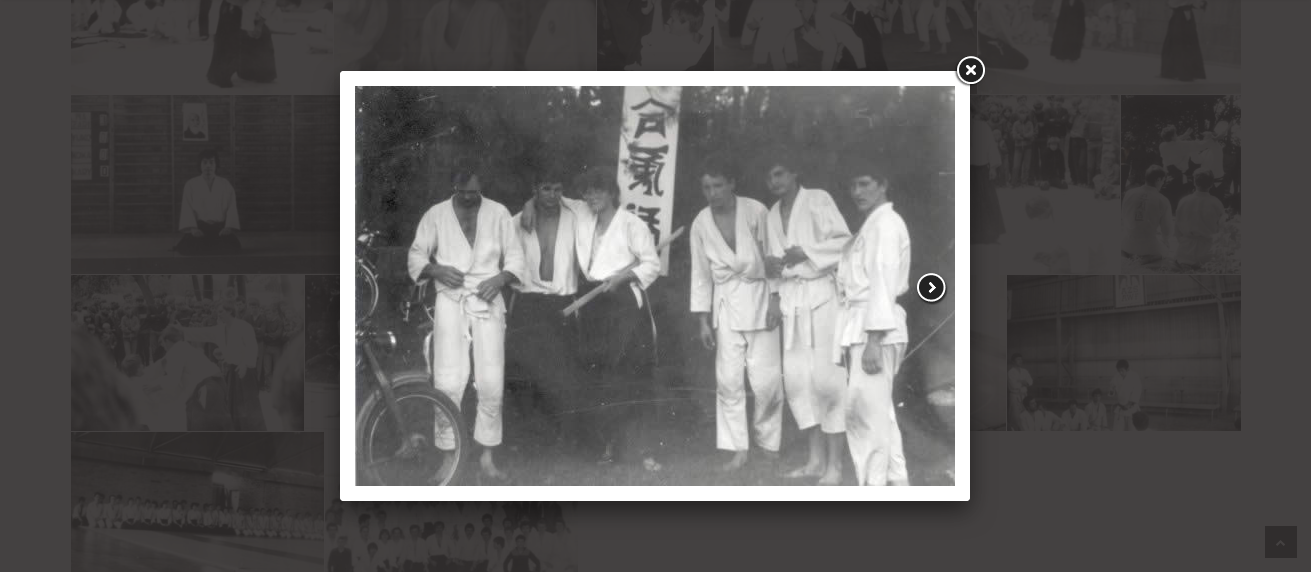 click at bounding box center (932, 288) 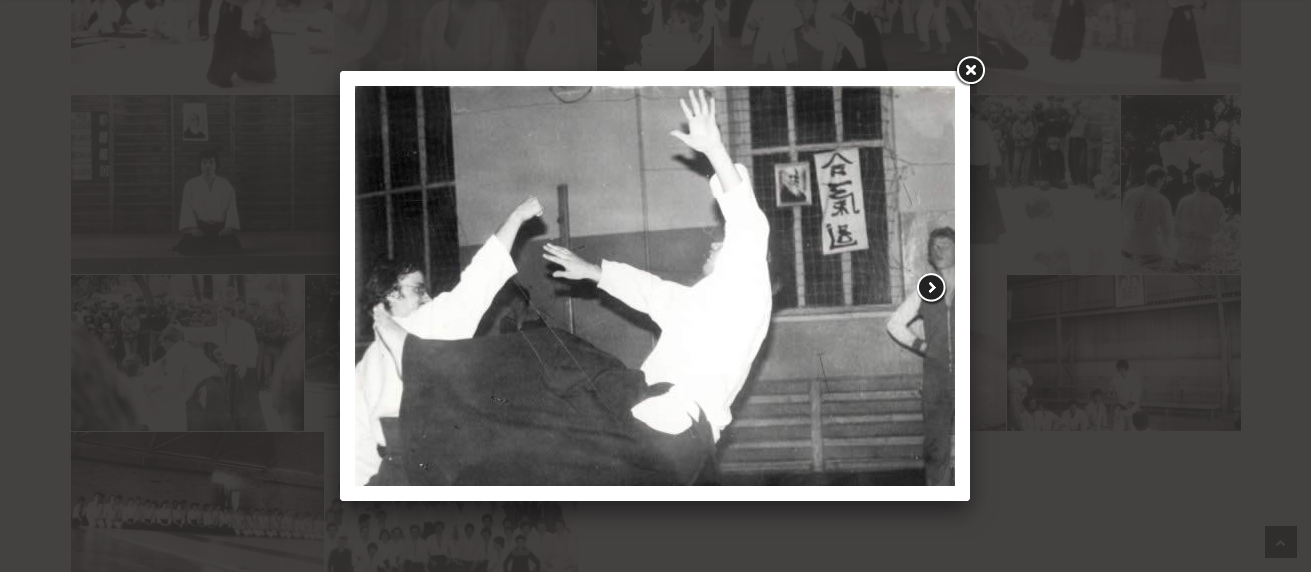 click at bounding box center (932, 288) 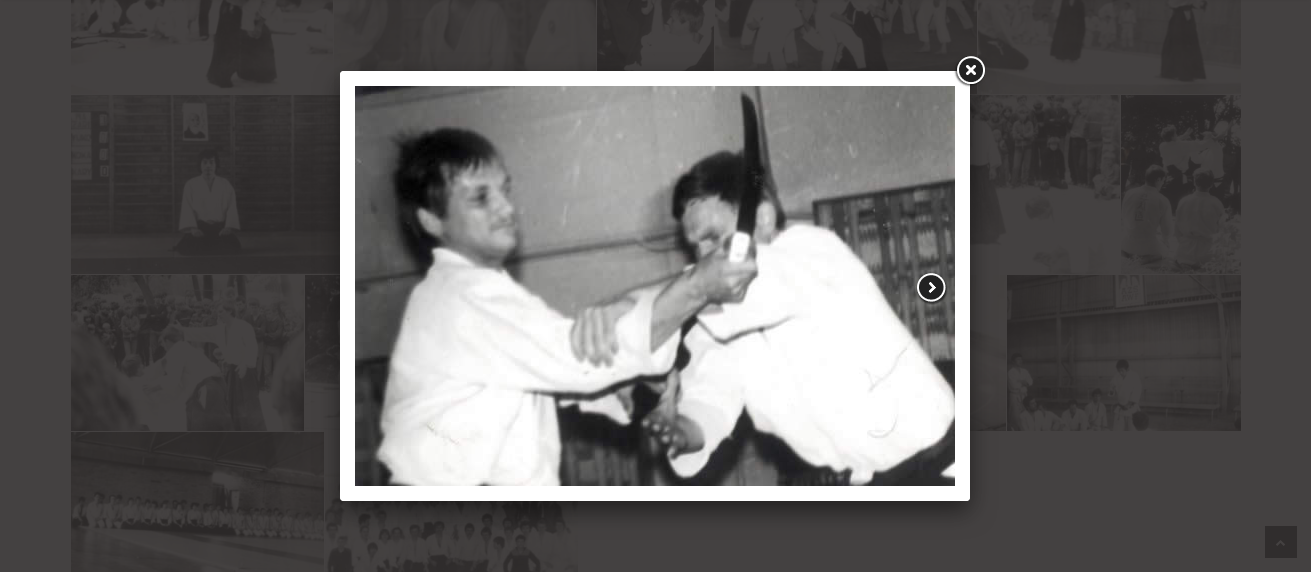 click at bounding box center (932, 288) 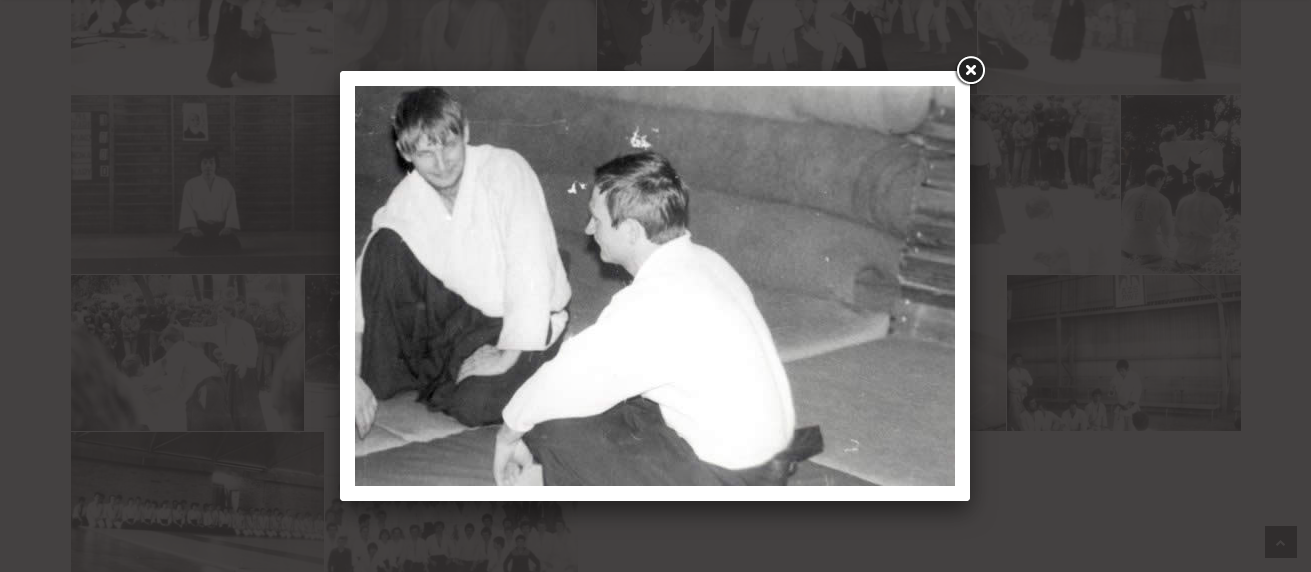 click at bounding box center [-9231, 288] 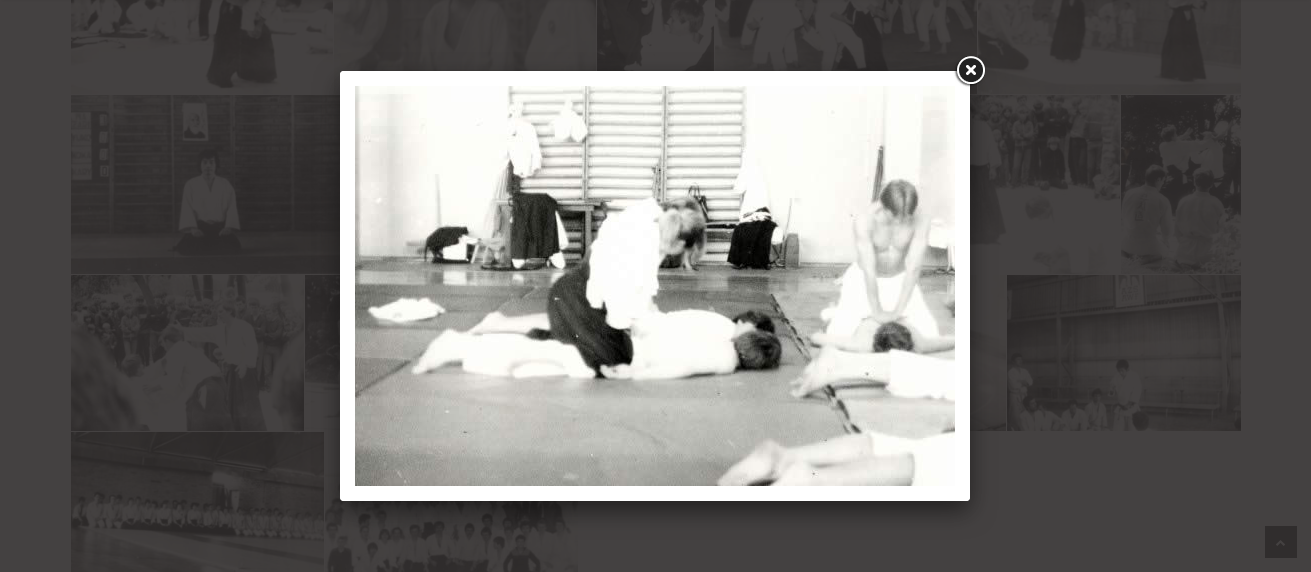 click at bounding box center [-9231, 288] 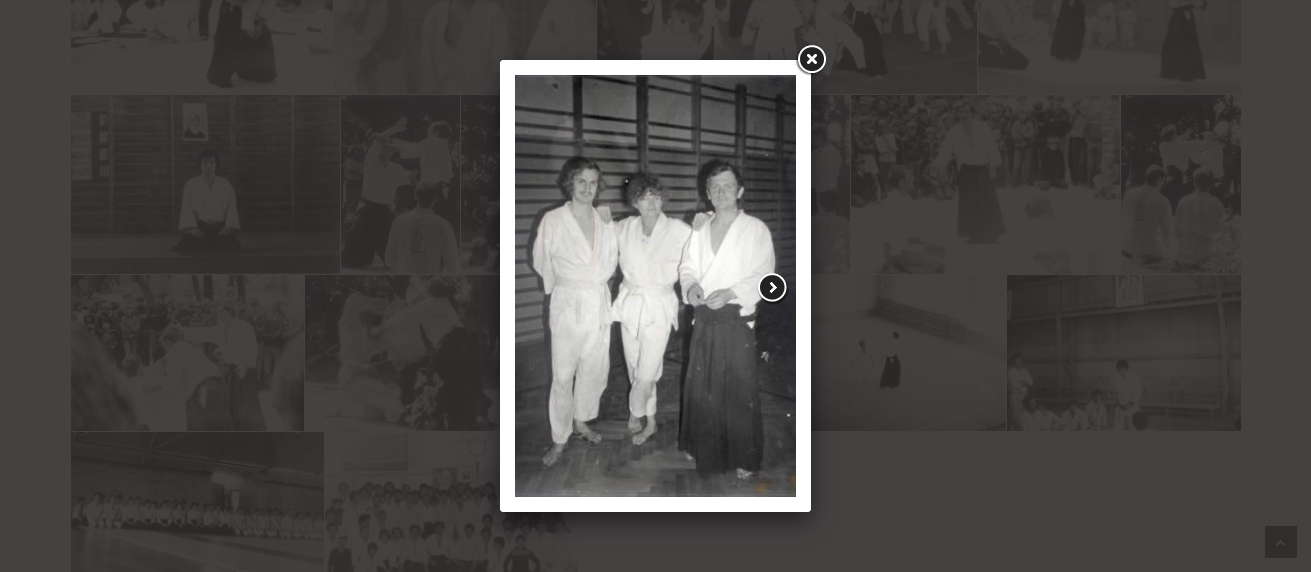 click at bounding box center (773, 288) 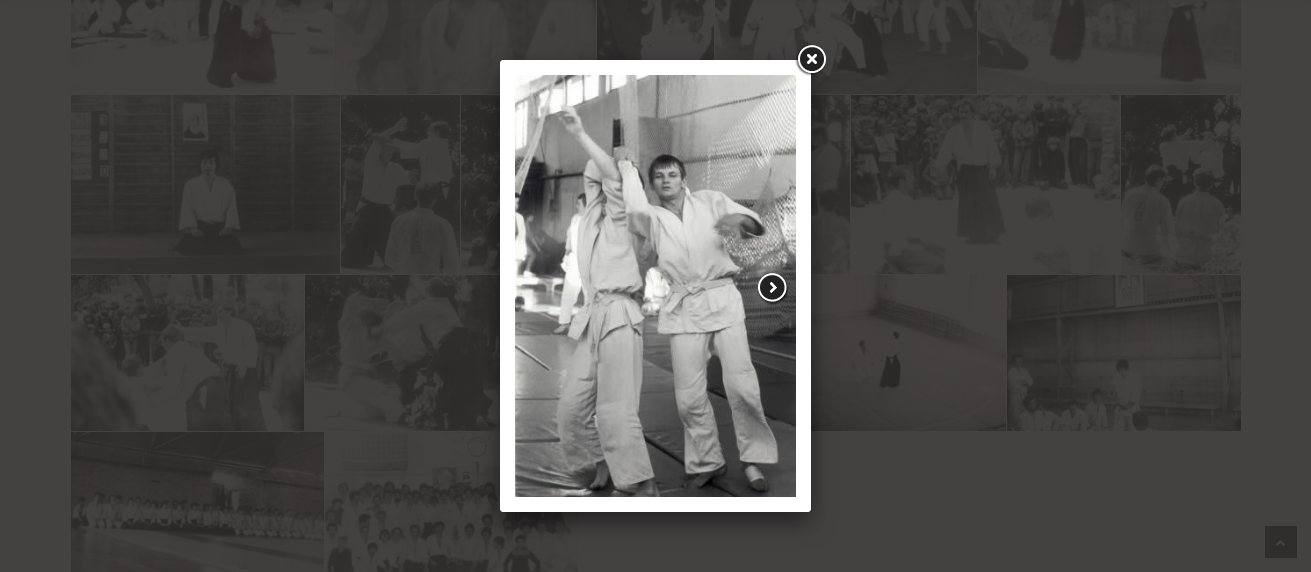 click at bounding box center [773, 288] 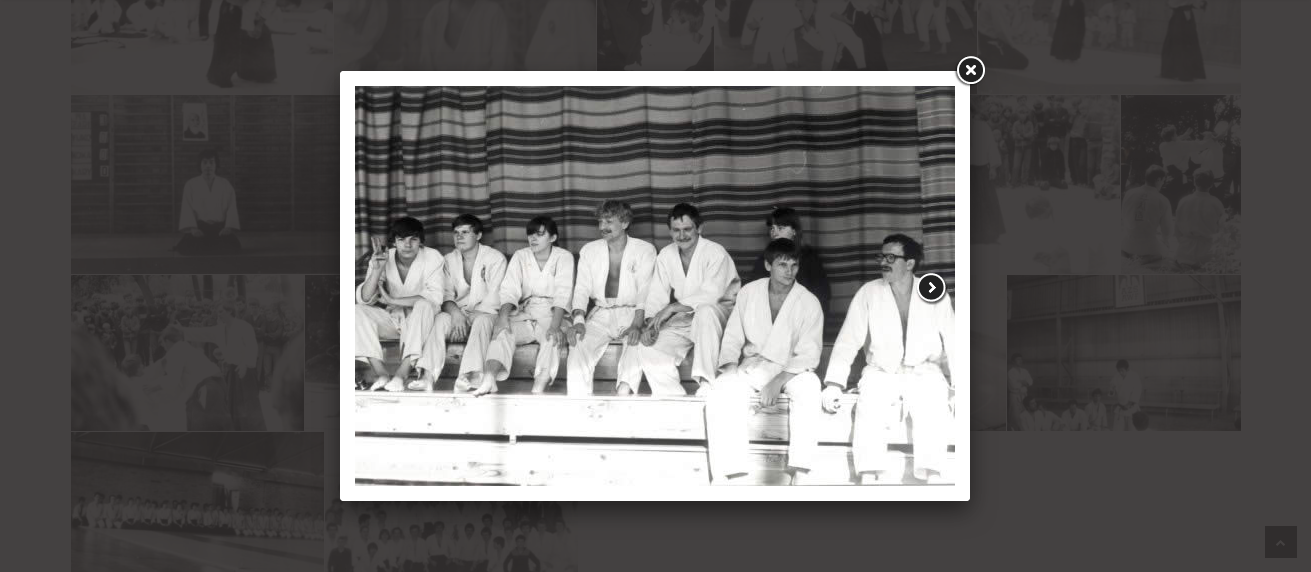 click at bounding box center (932, 288) 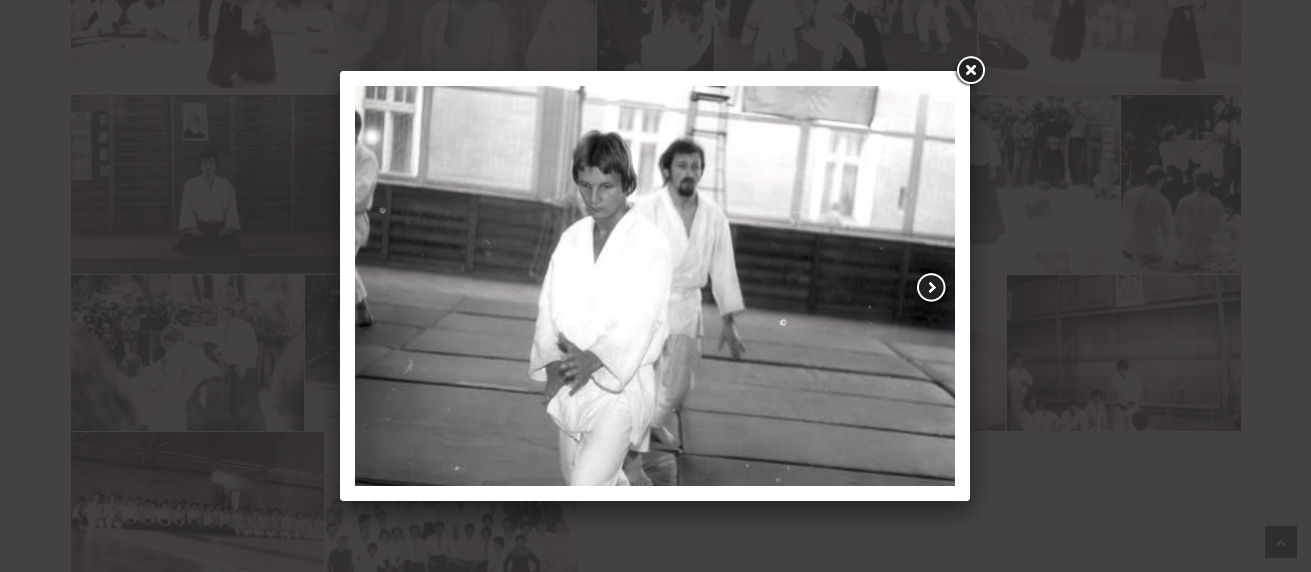 click at bounding box center (932, 288) 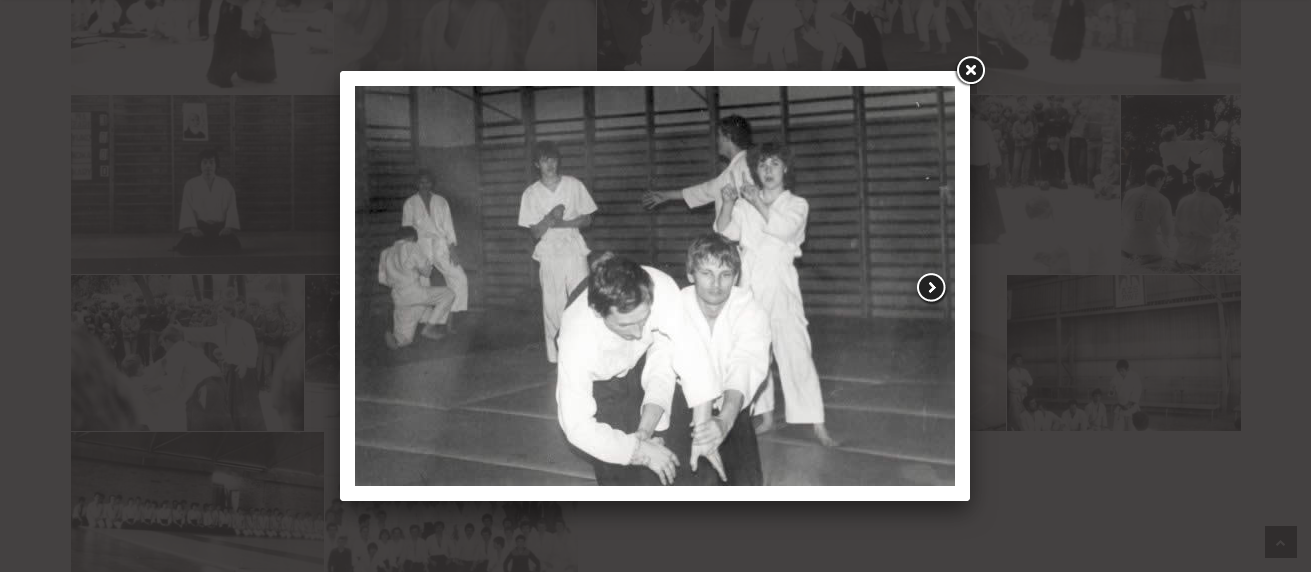 click at bounding box center [932, 288] 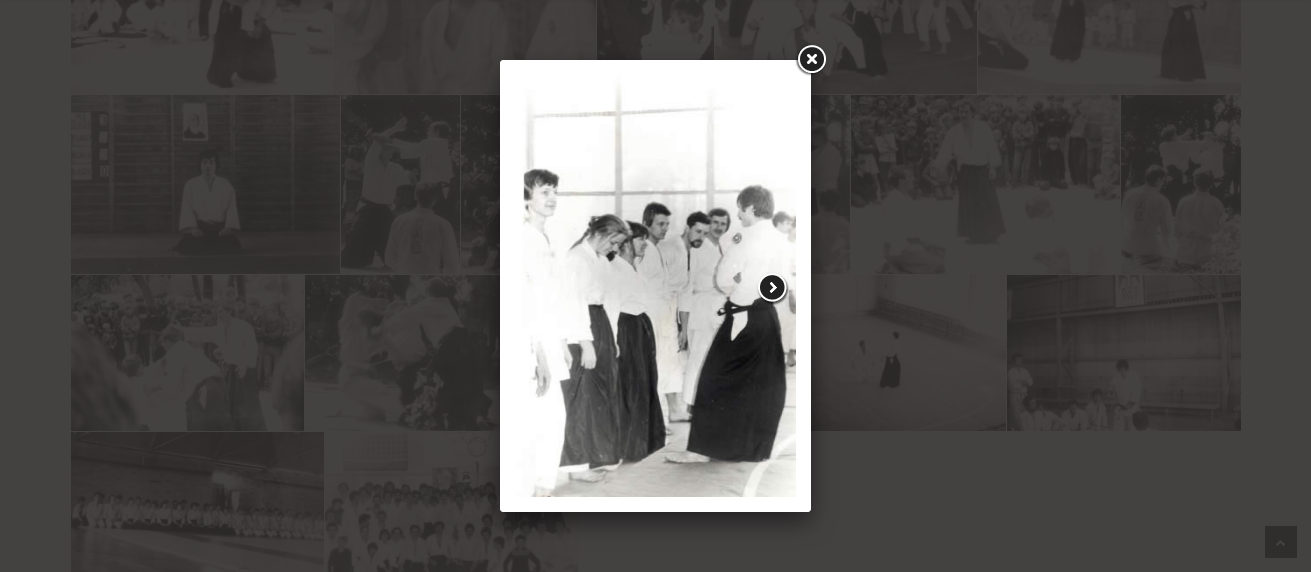 click at bounding box center (773, 288) 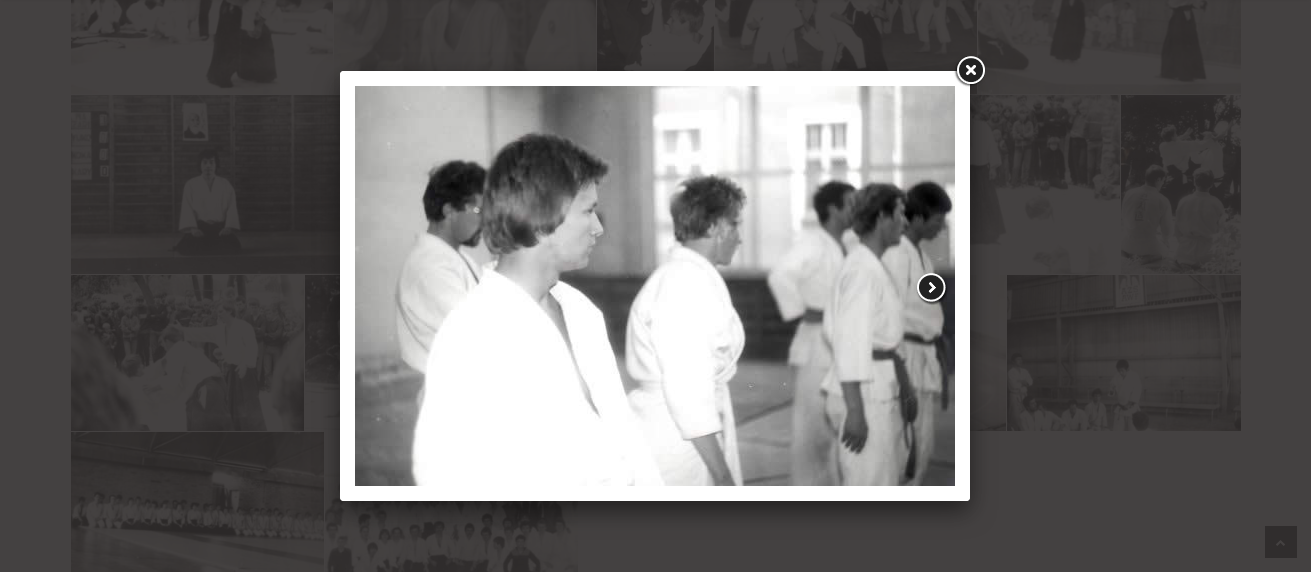 click at bounding box center (932, 288) 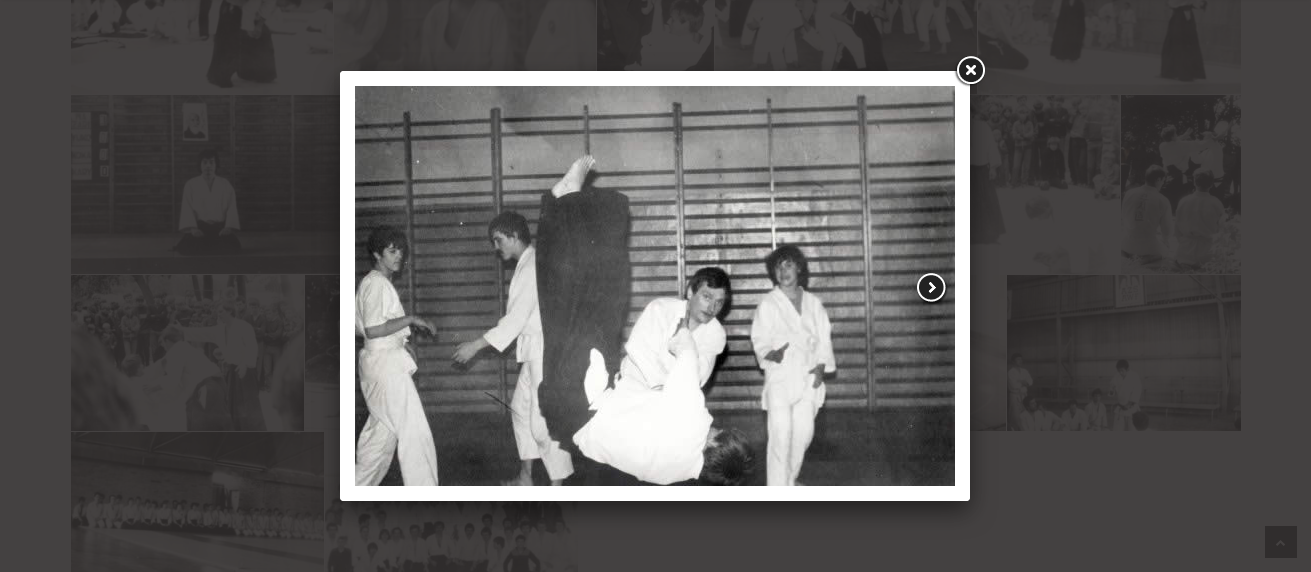 click at bounding box center [932, 288] 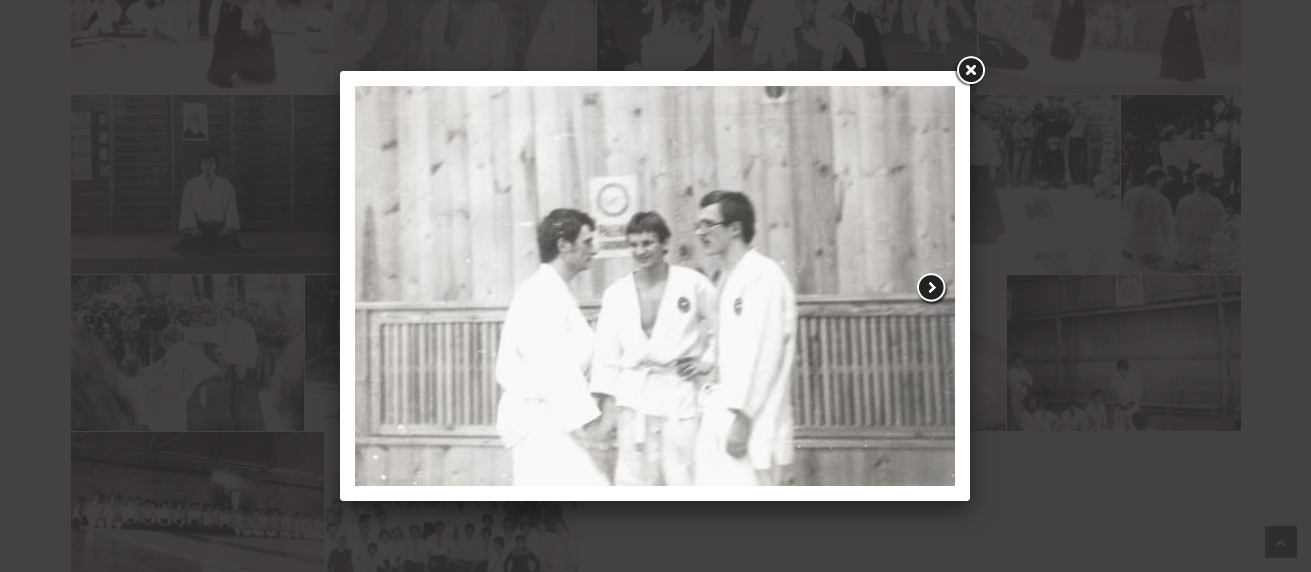 click at bounding box center [932, 288] 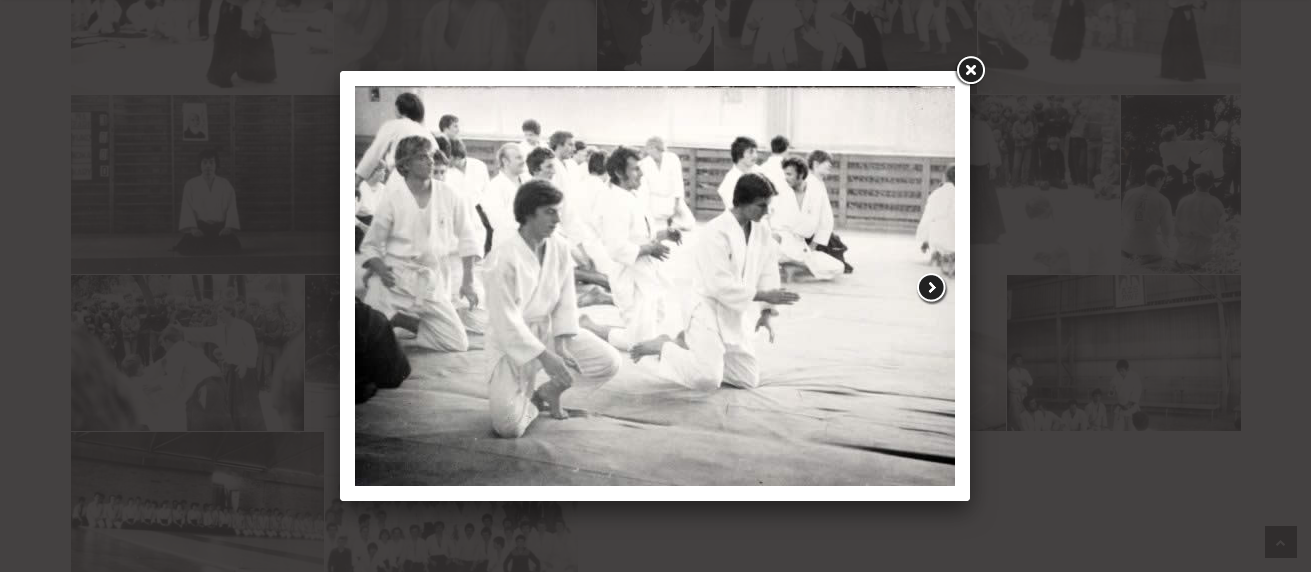 click at bounding box center (932, 288) 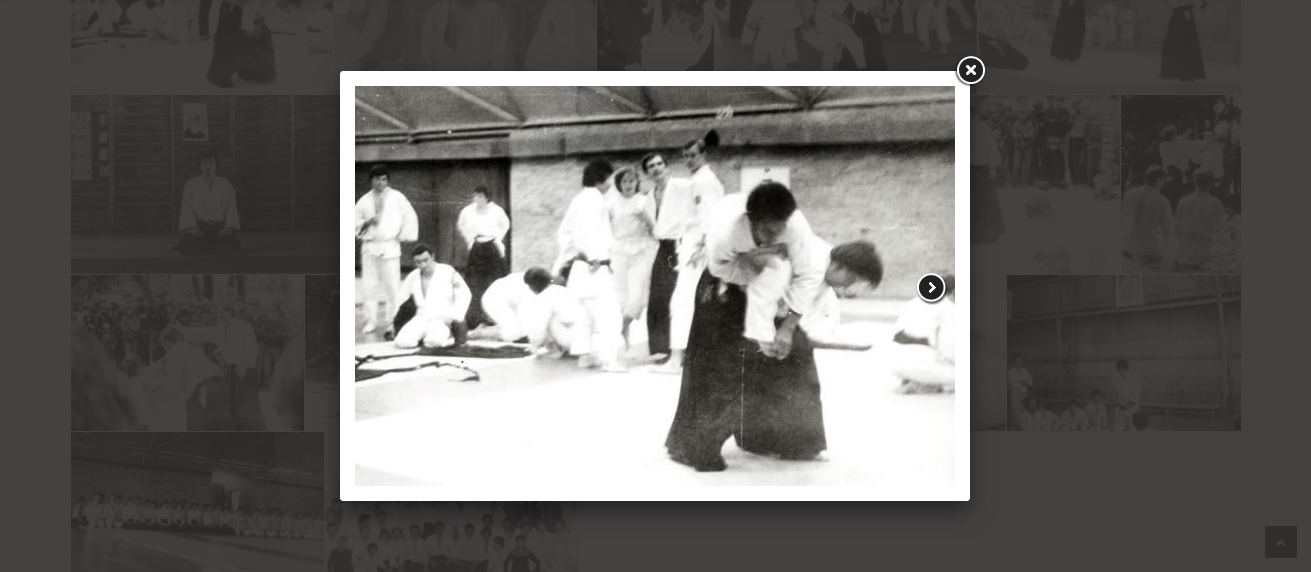 click at bounding box center [932, 288] 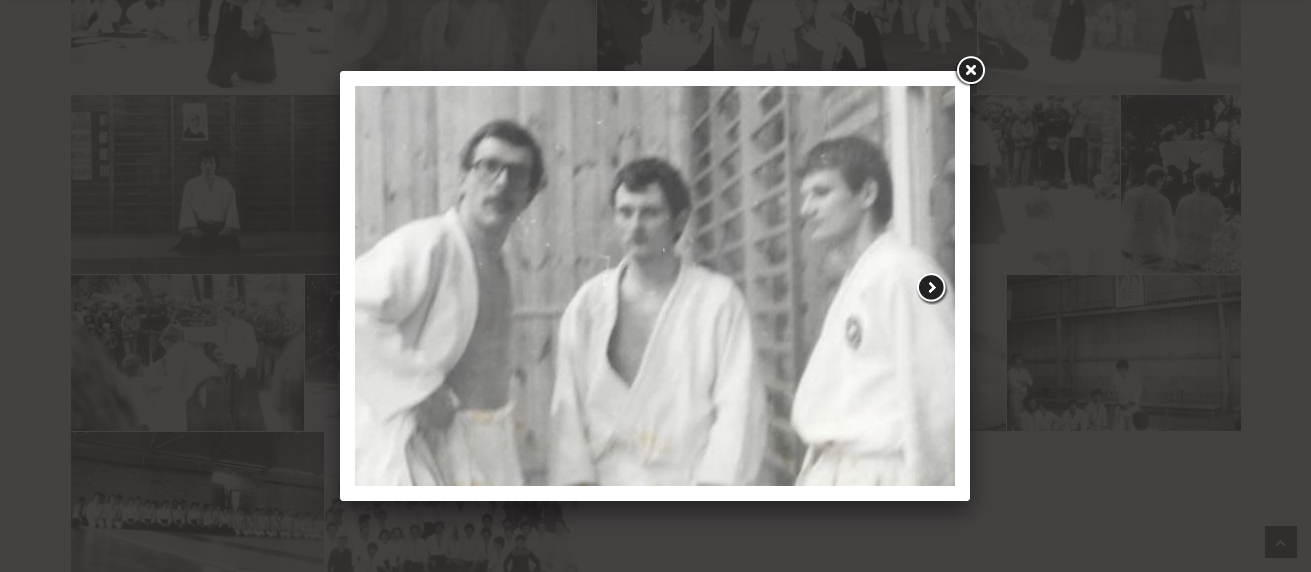 click at bounding box center (932, 288) 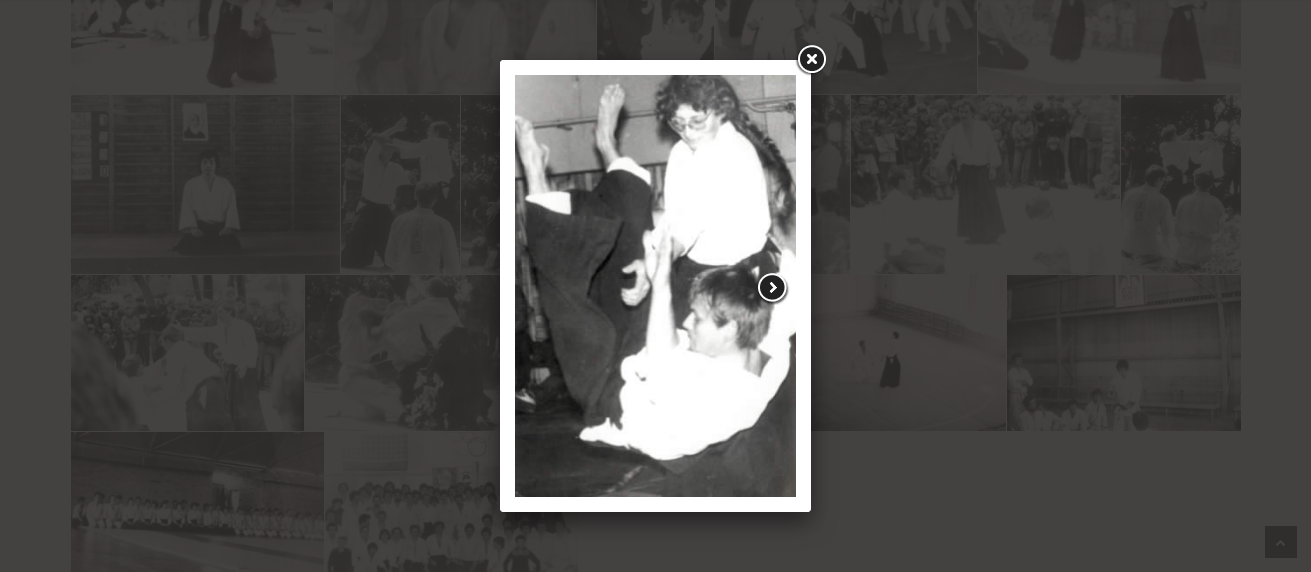 click at bounding box center [773, 288] 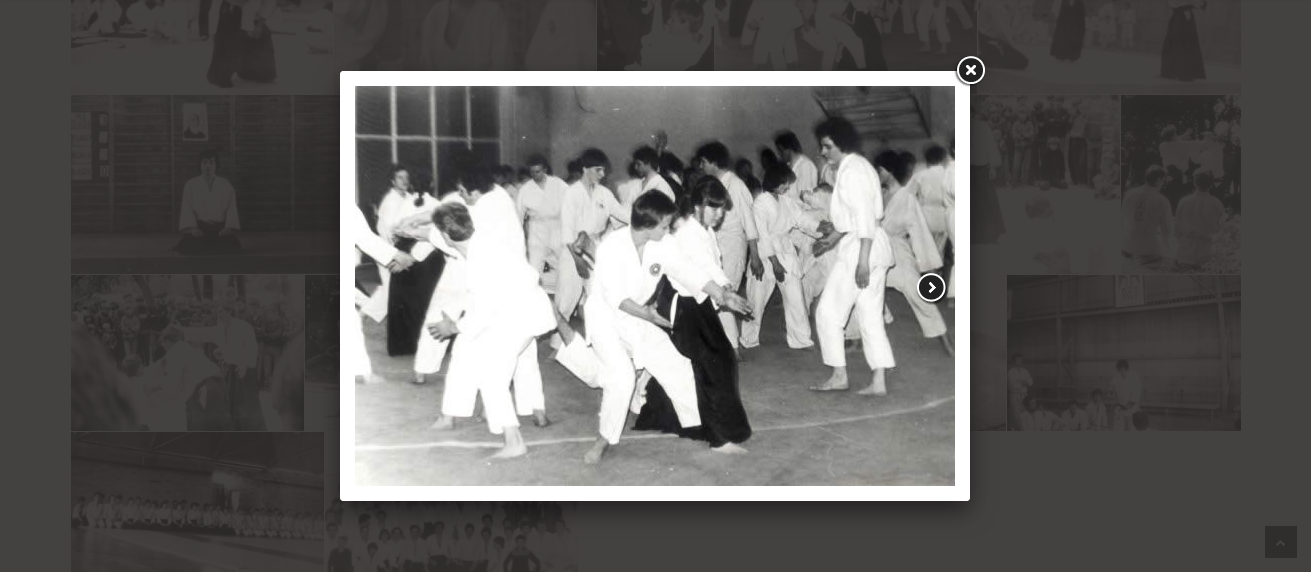 click at bounding box center (932, 288) 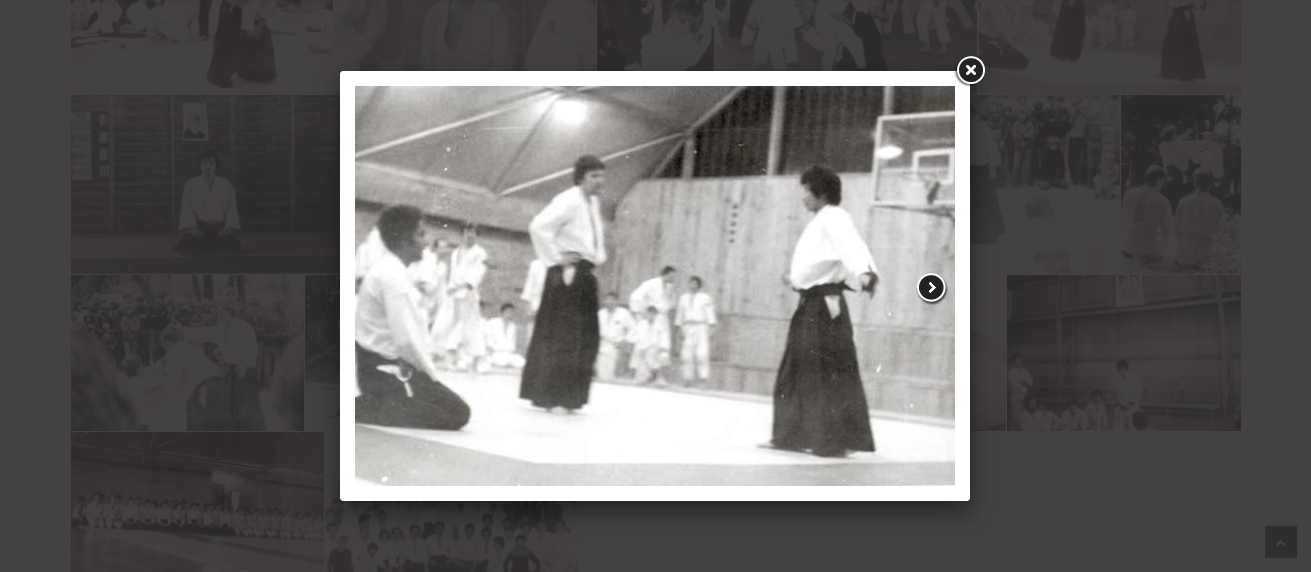 click at bounding box center [932, 288] 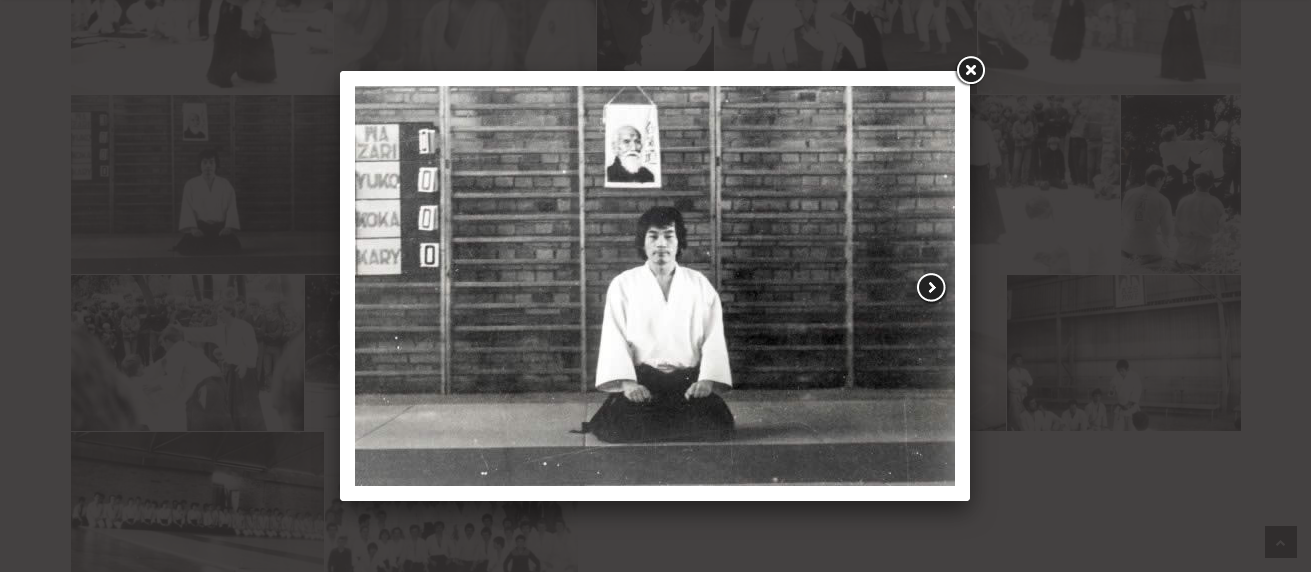 click at bounding box center [932, 288] 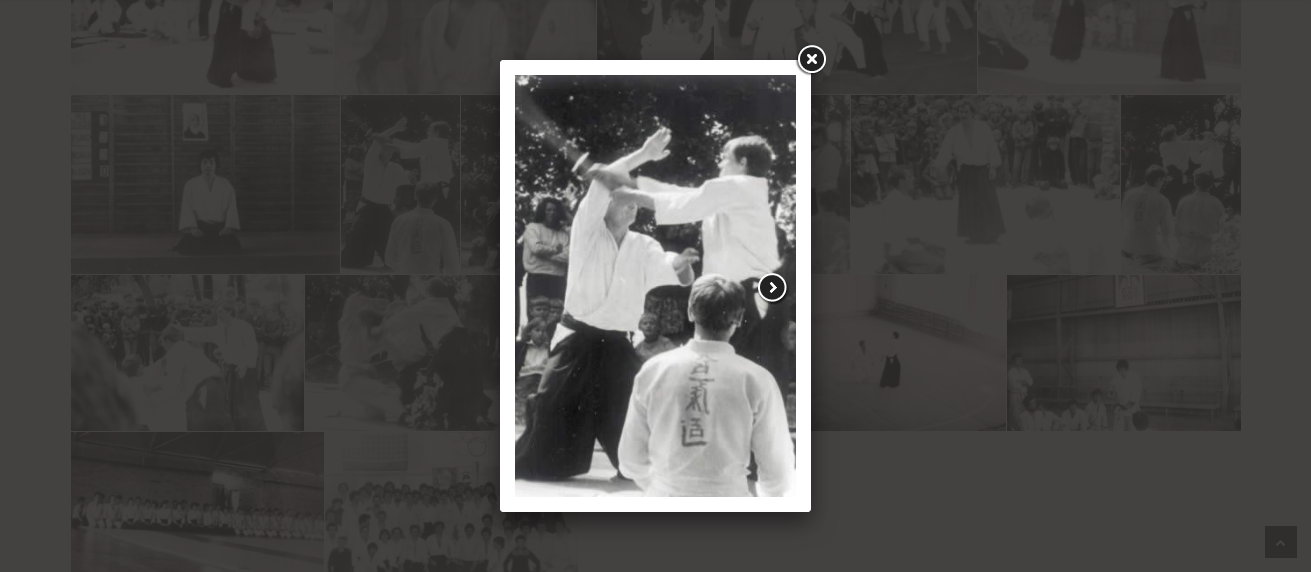 click at bounding box center (773, 288) 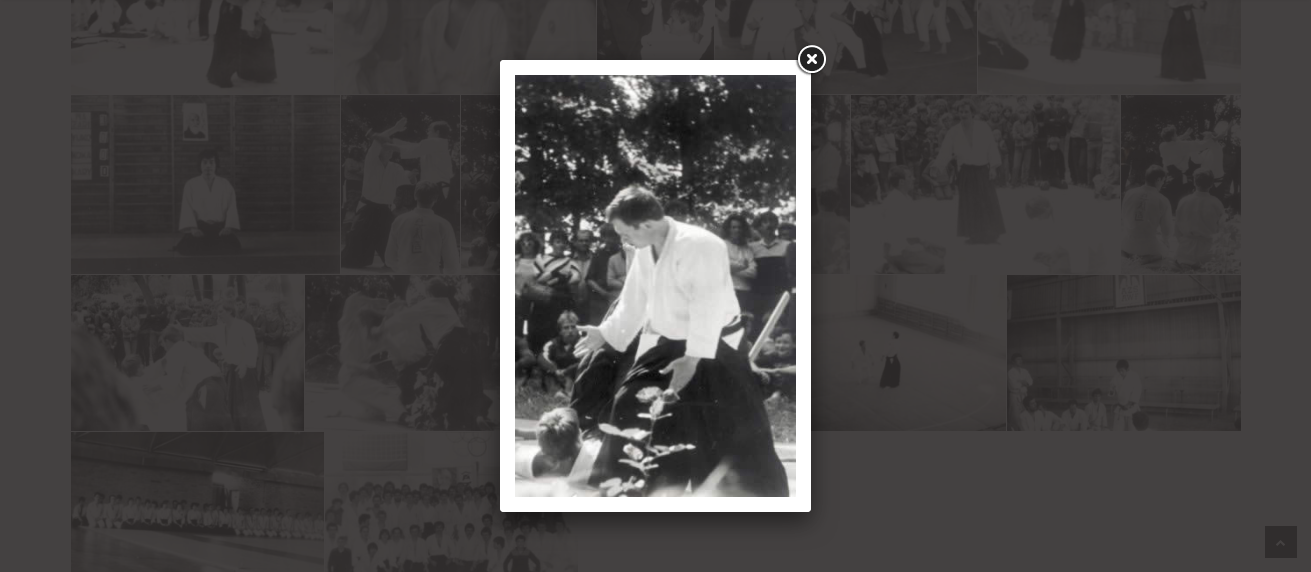 click at bounding box center (811, 60) 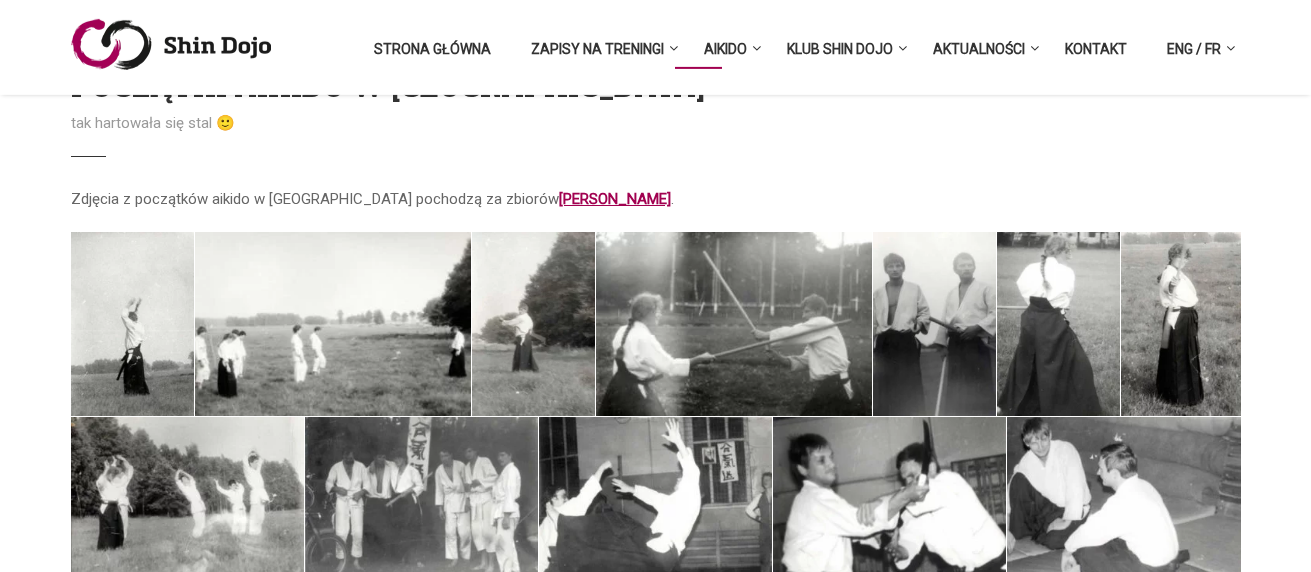 scroll, scrollTop: 204, scrollLeft: 0, axis: vertical 